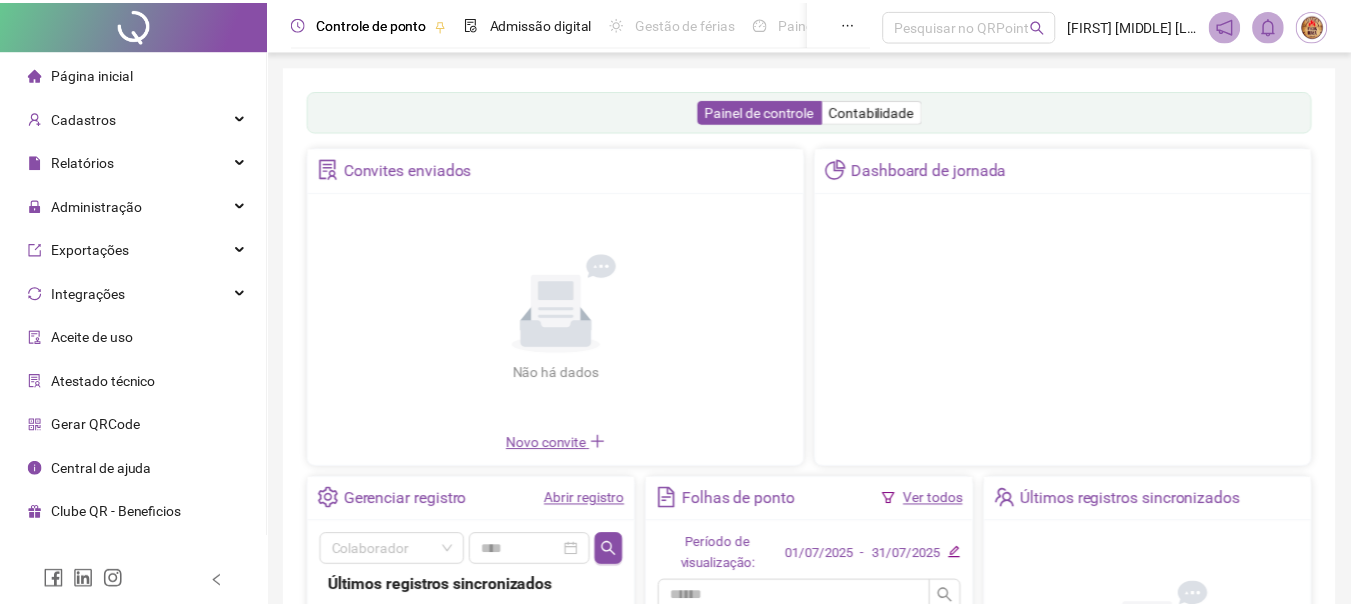 scroll, scrollTop: 0, scrollLeft: 0, axis: both 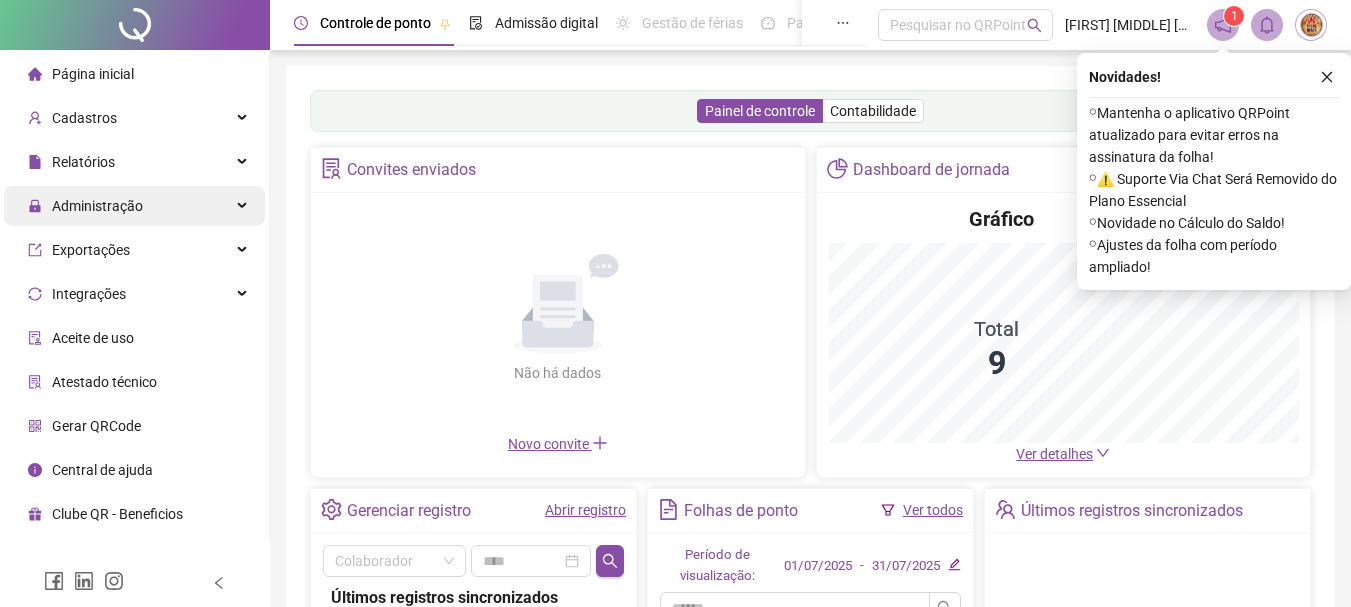 click on "Administração" at bounding box center [97, 206] 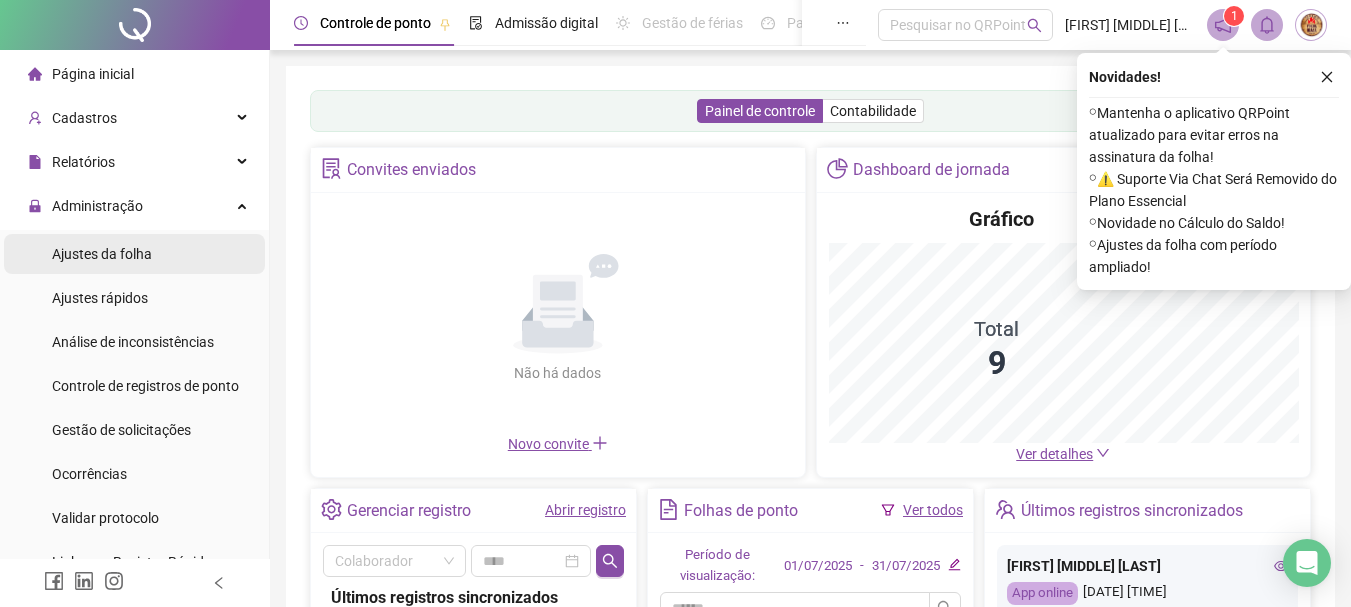 click on "Ajustes da folha" at bounding box center [102, 254] 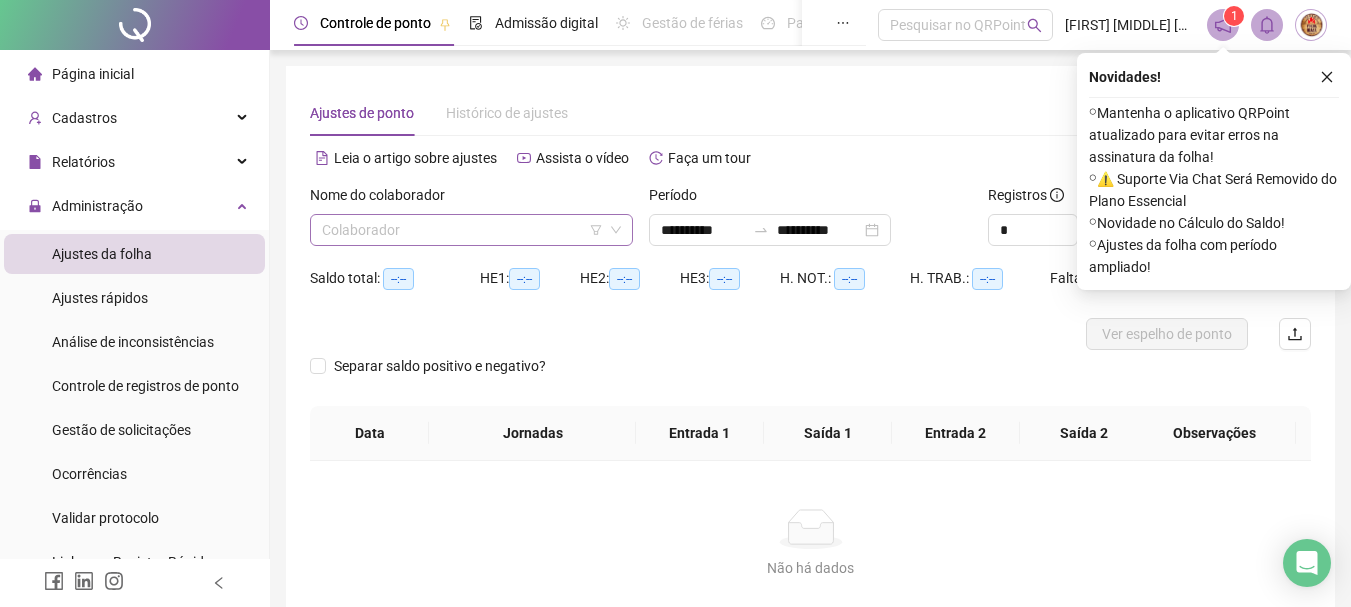 click at bounding box center [462, 230] 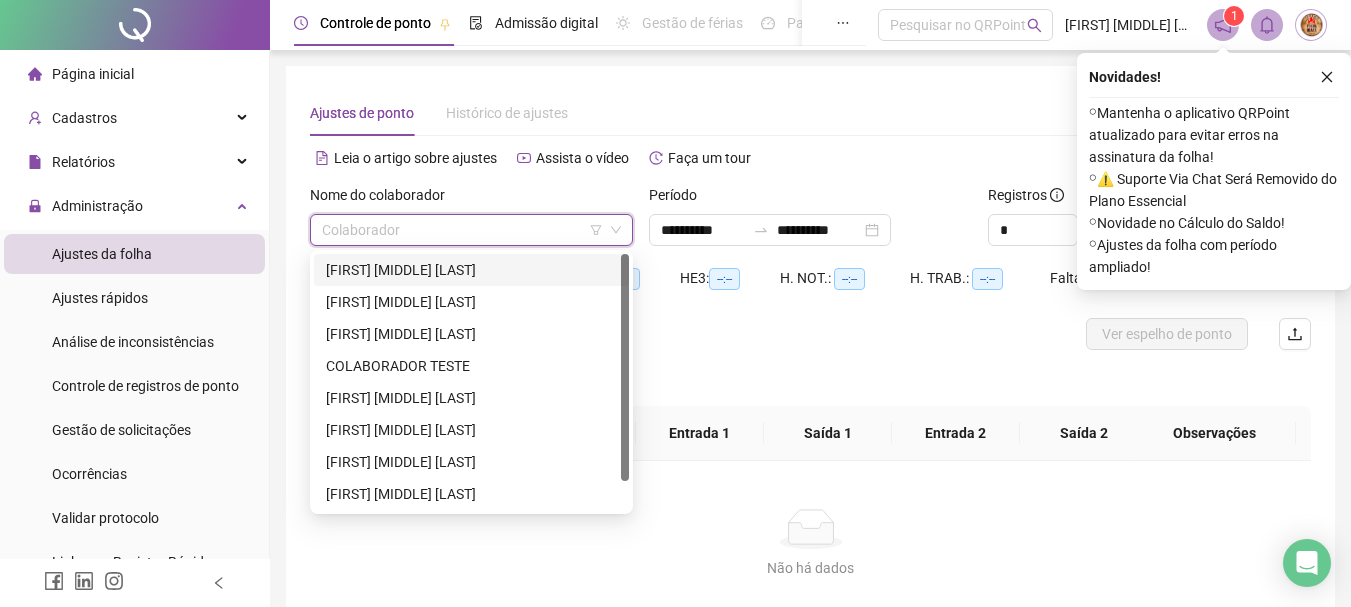 click on "[FIRST] [MIDDLE] [LAST]" at bounding box center (471, 270) 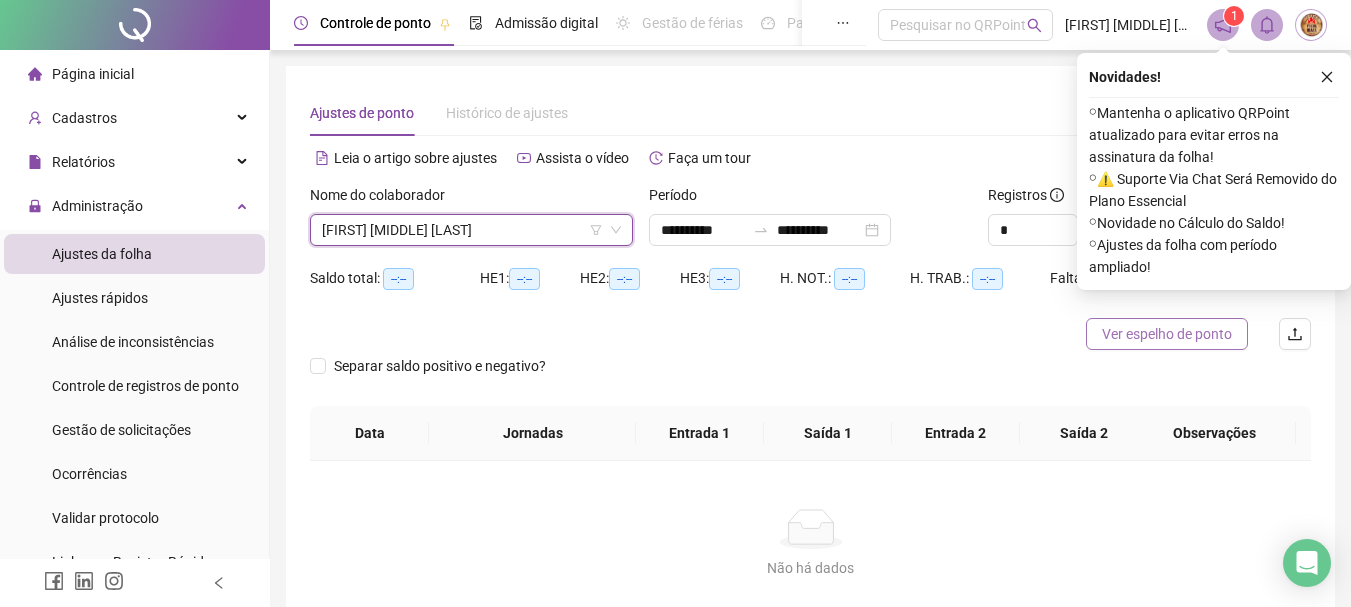 click on "Ver espelho de ponto" at bounding box center (1167, 334) 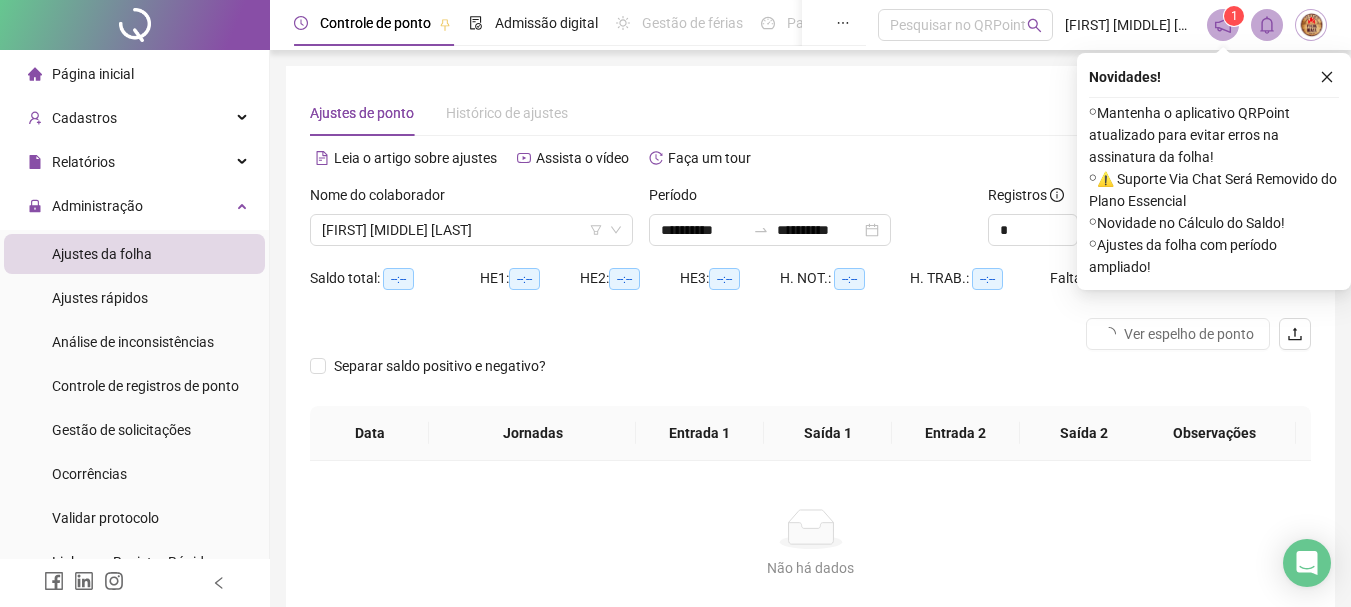 click on "Ajustes de ponto Histórico de ajustes" at bounding box center [810, 113] 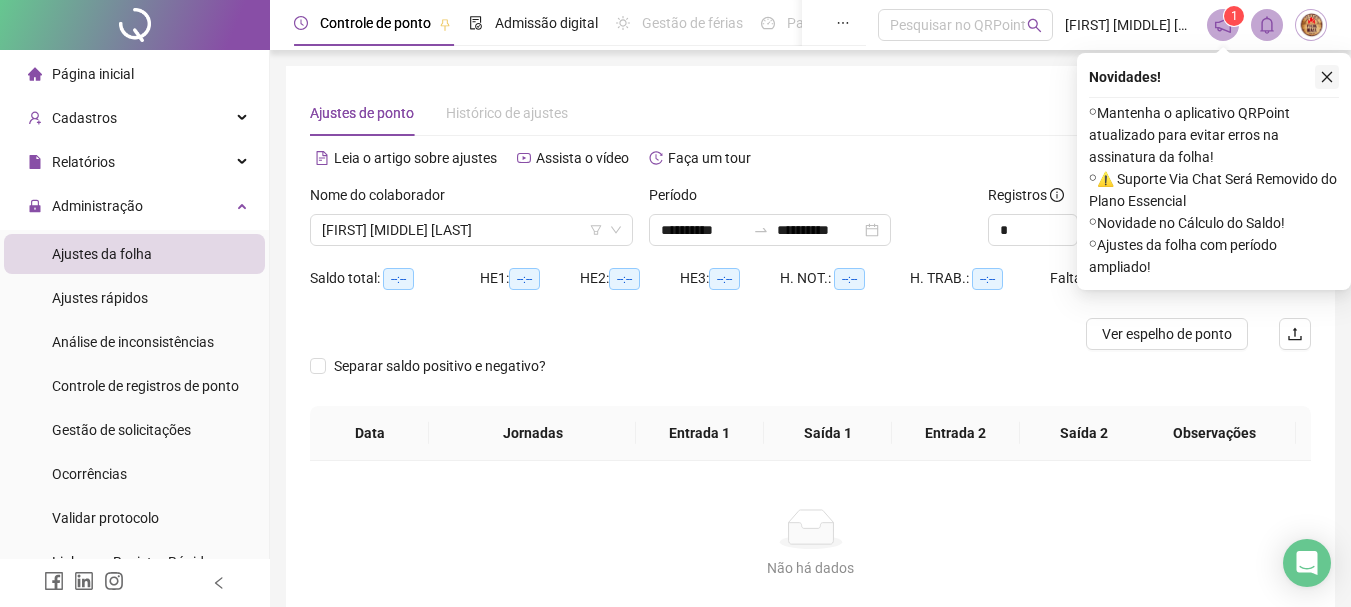 click 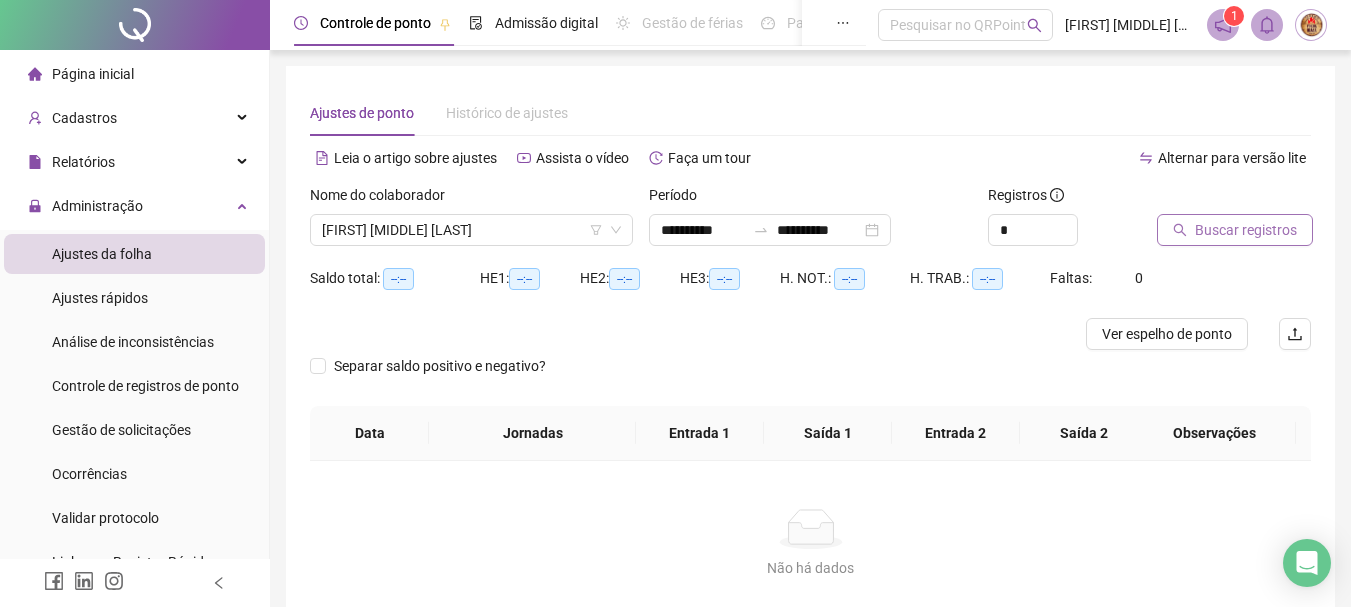click on "Buscar registros" at bounding box center (1246, 230) 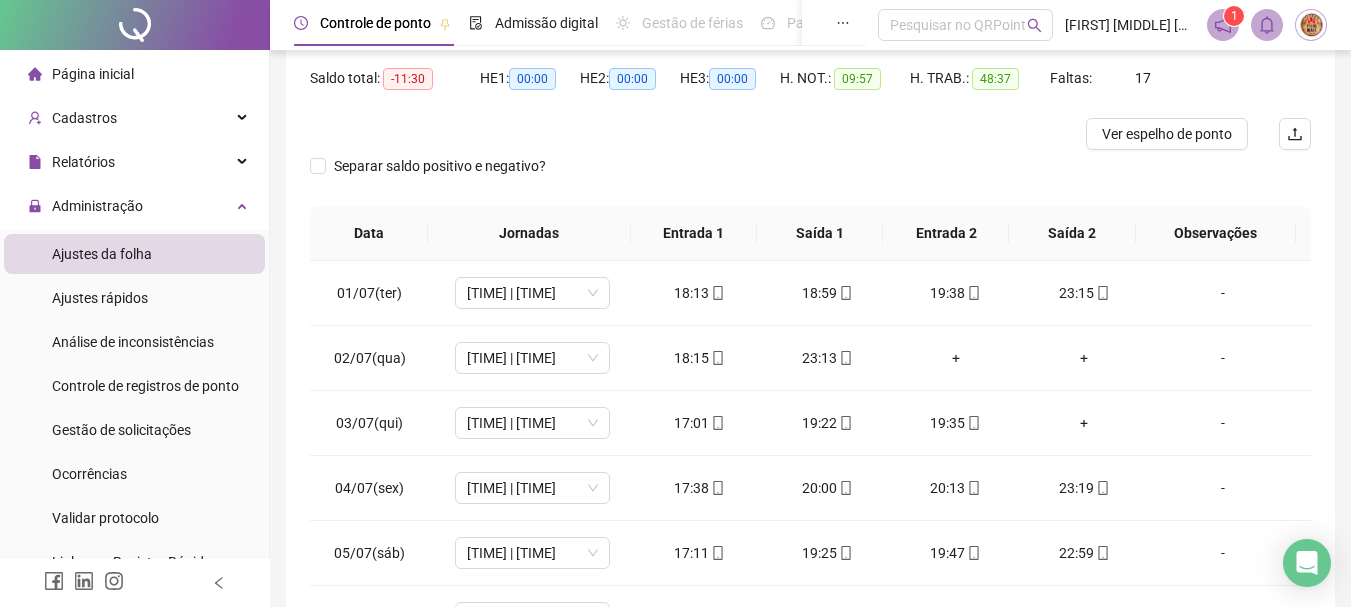 scroll, scrollTop: 300, scrollLeft: 0, axis: vertical 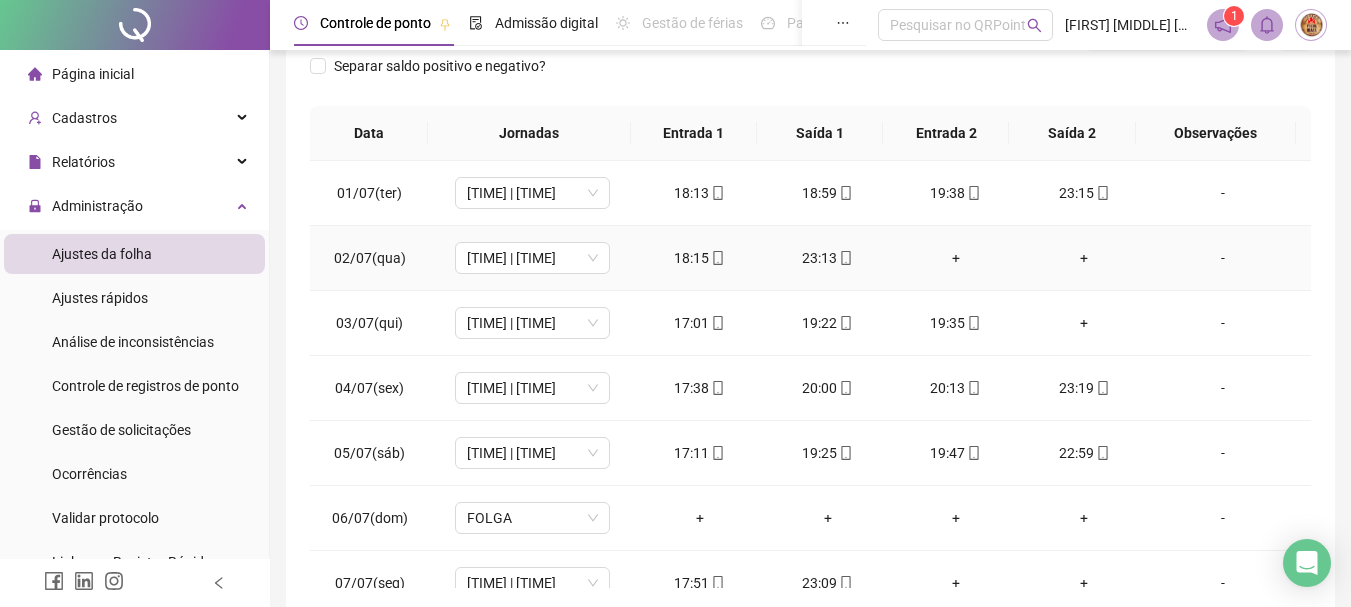 click on "+" at bounding box center [956, 258] 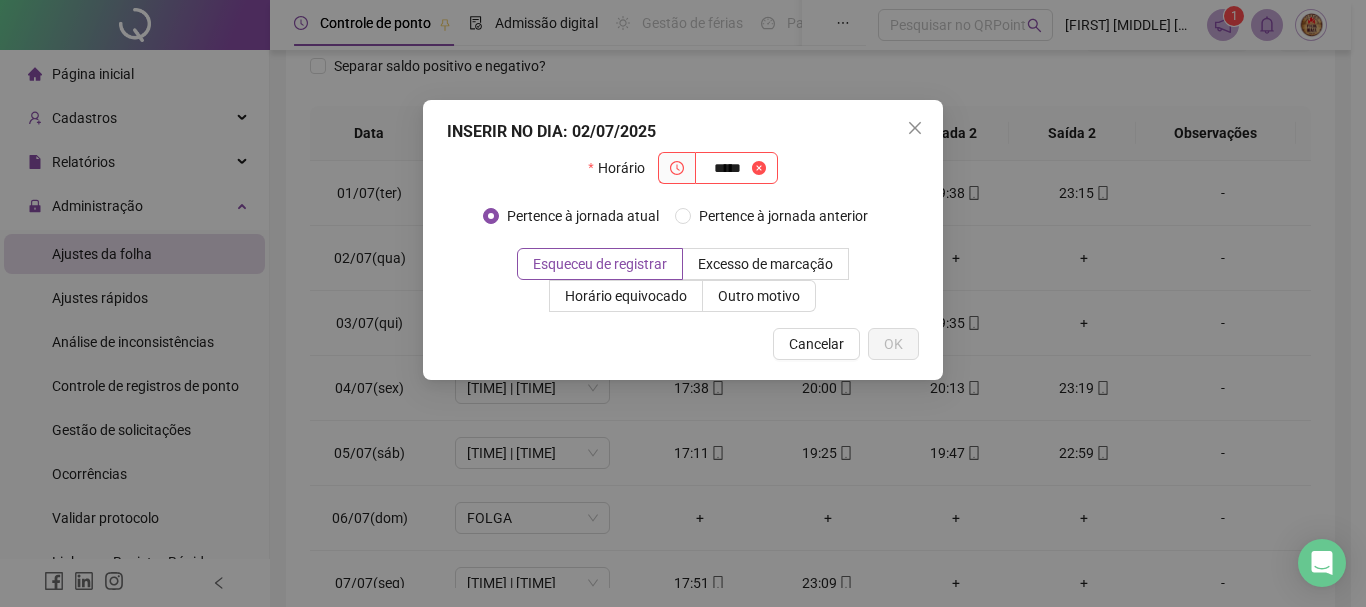 type on "*****" 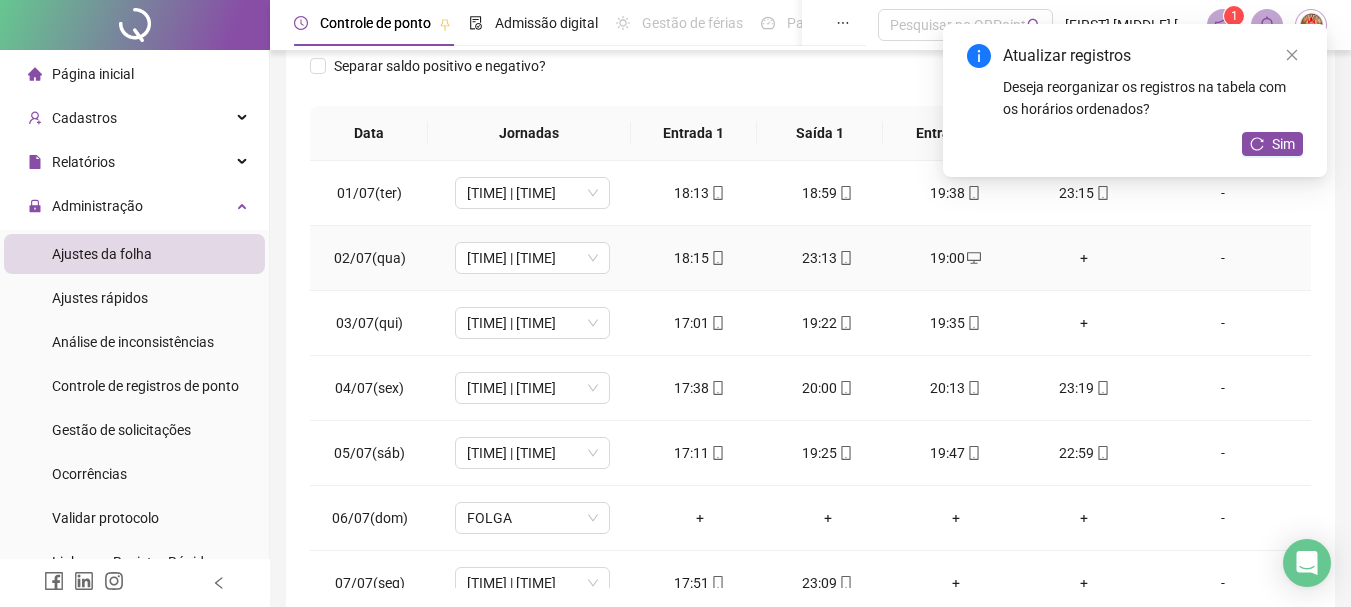 click on "+" at bounding box center [1084, 258] 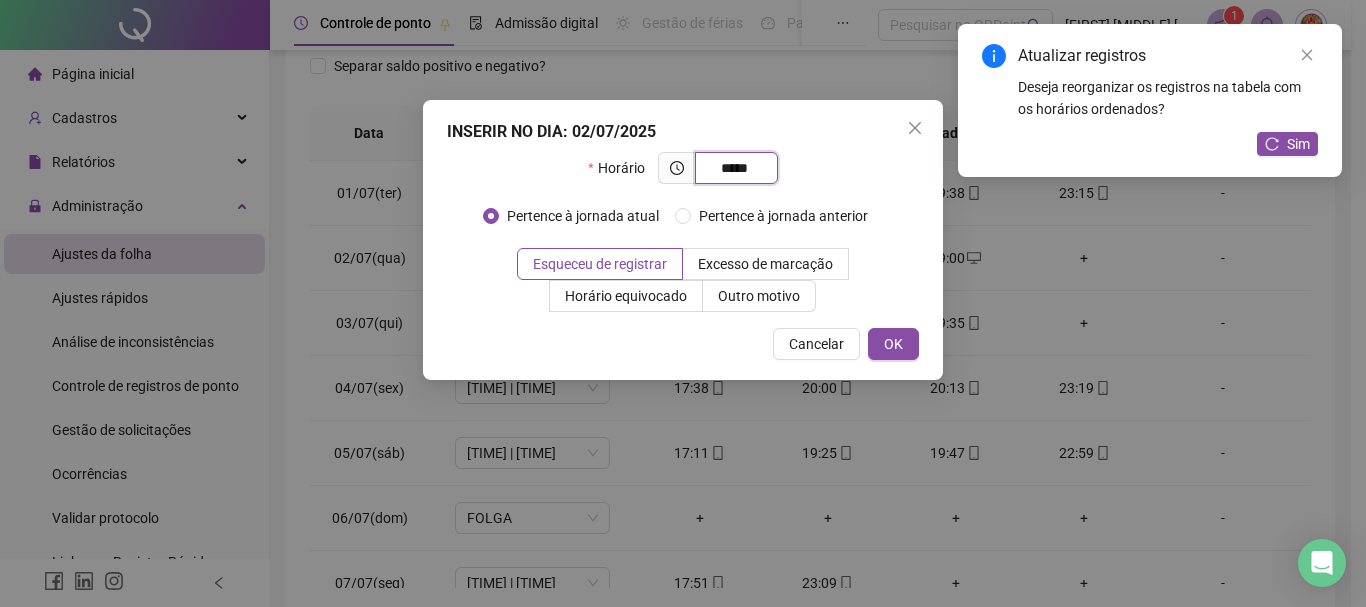 type on "*****" 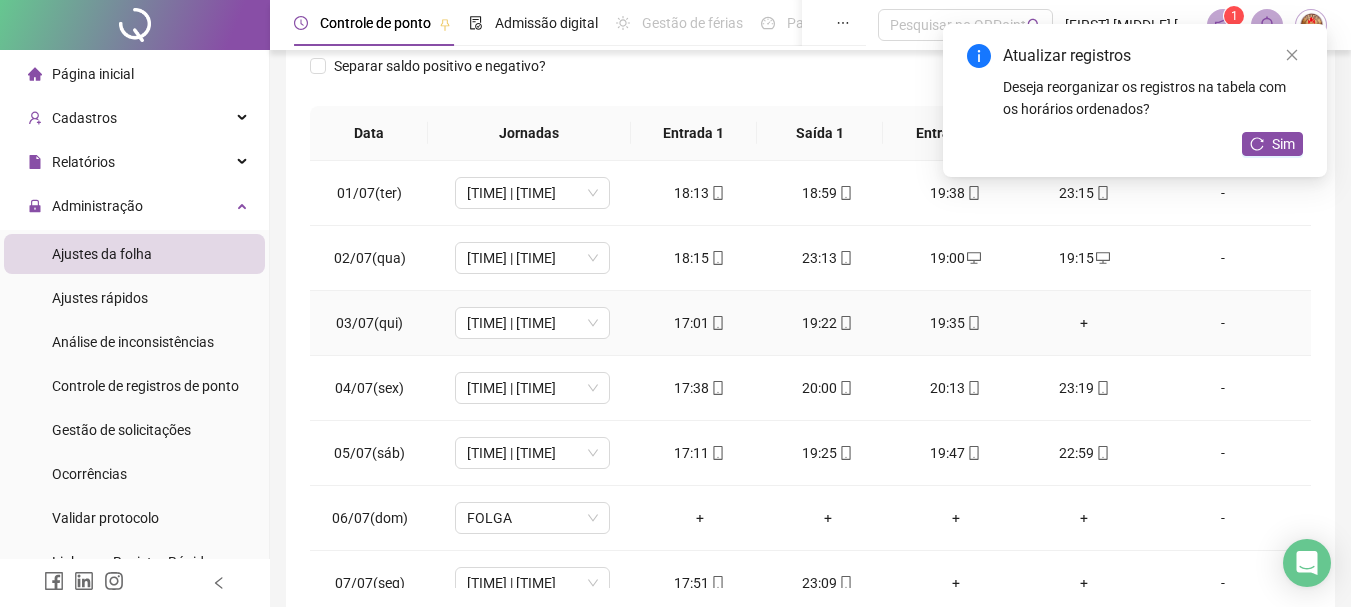 click on "+" at bounding box center [1084, 323] 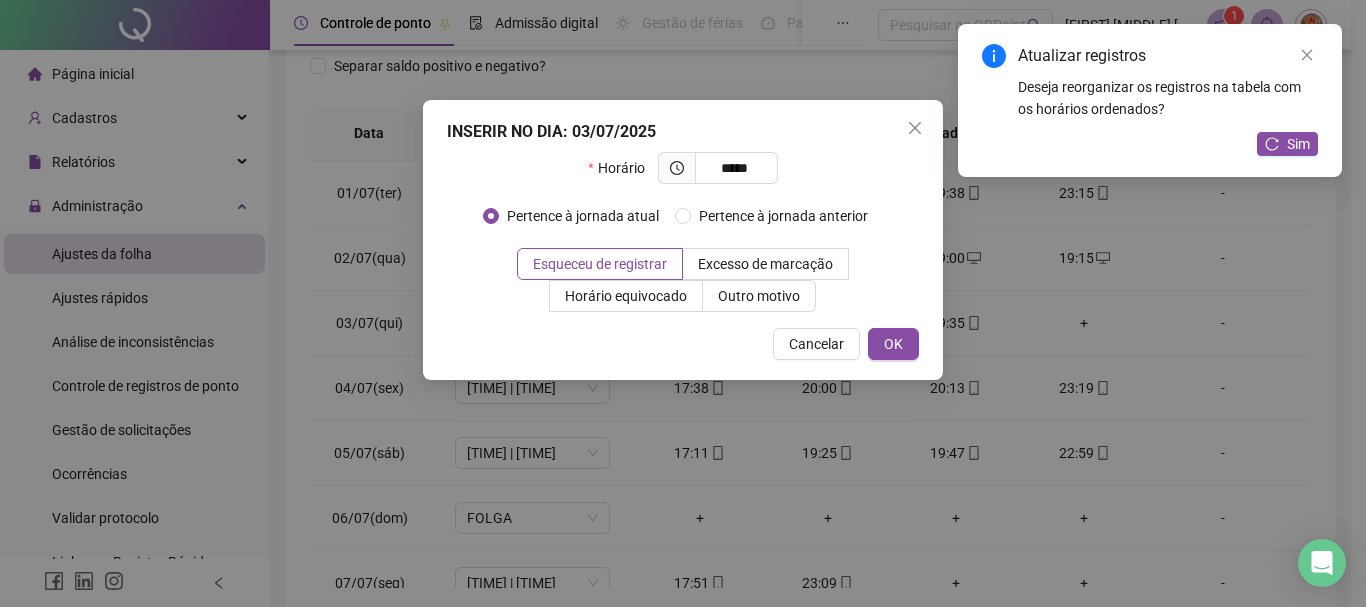 type on "*****" 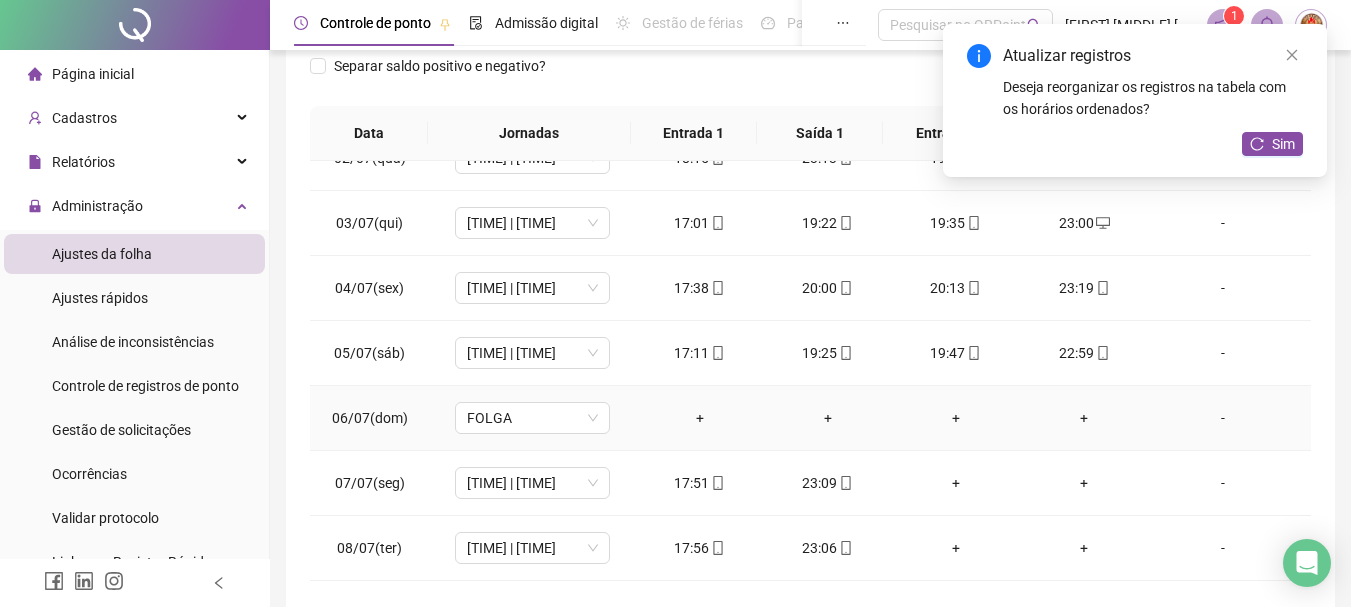 scroll, scrollTop: 200, scrollLeft: 0, axis: vertical 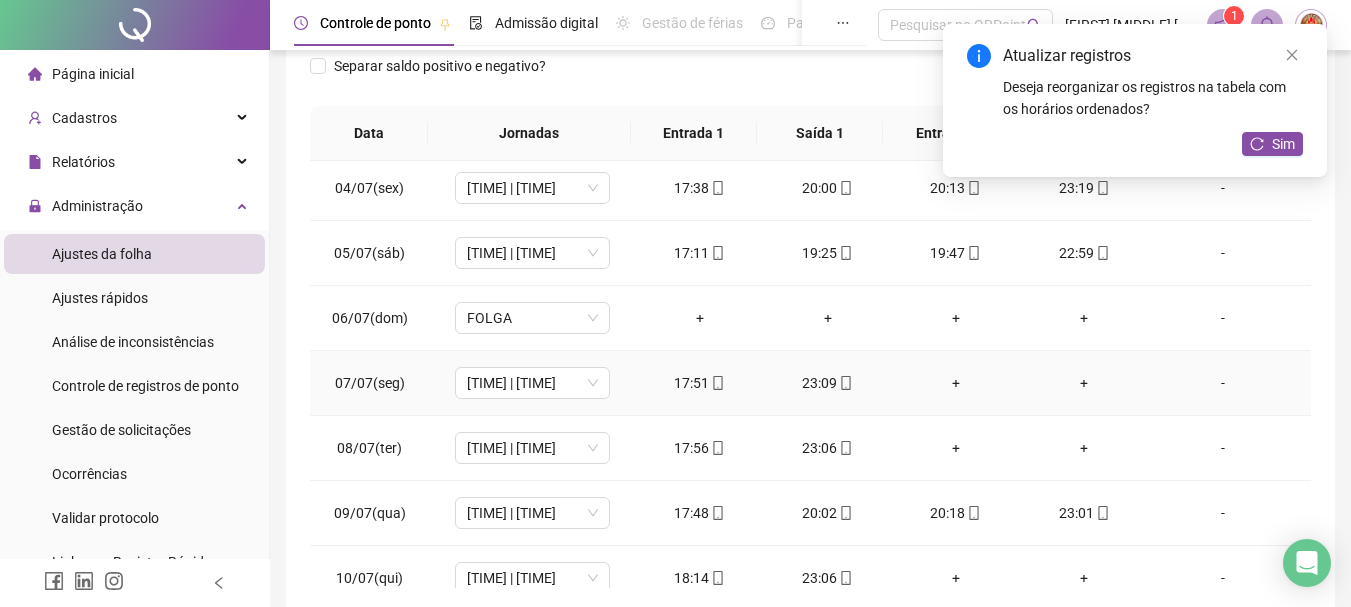 click on "+" at bounding box center [956, 383] 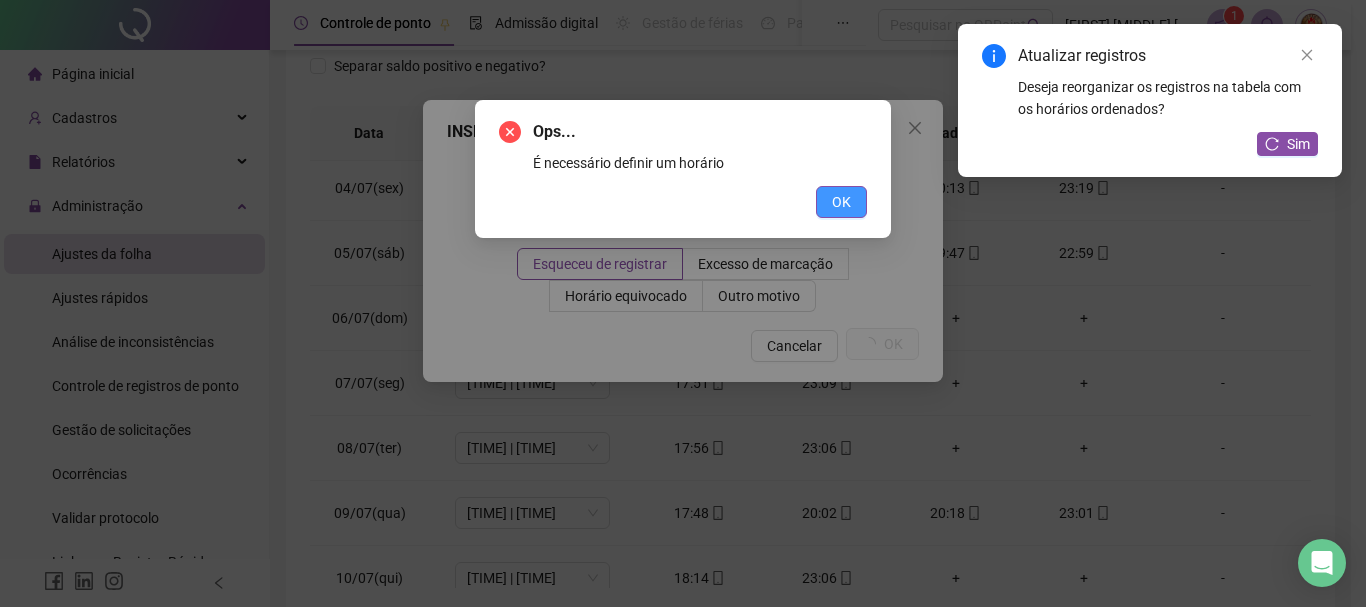 click on "OK" at bounding box center (841, 202) 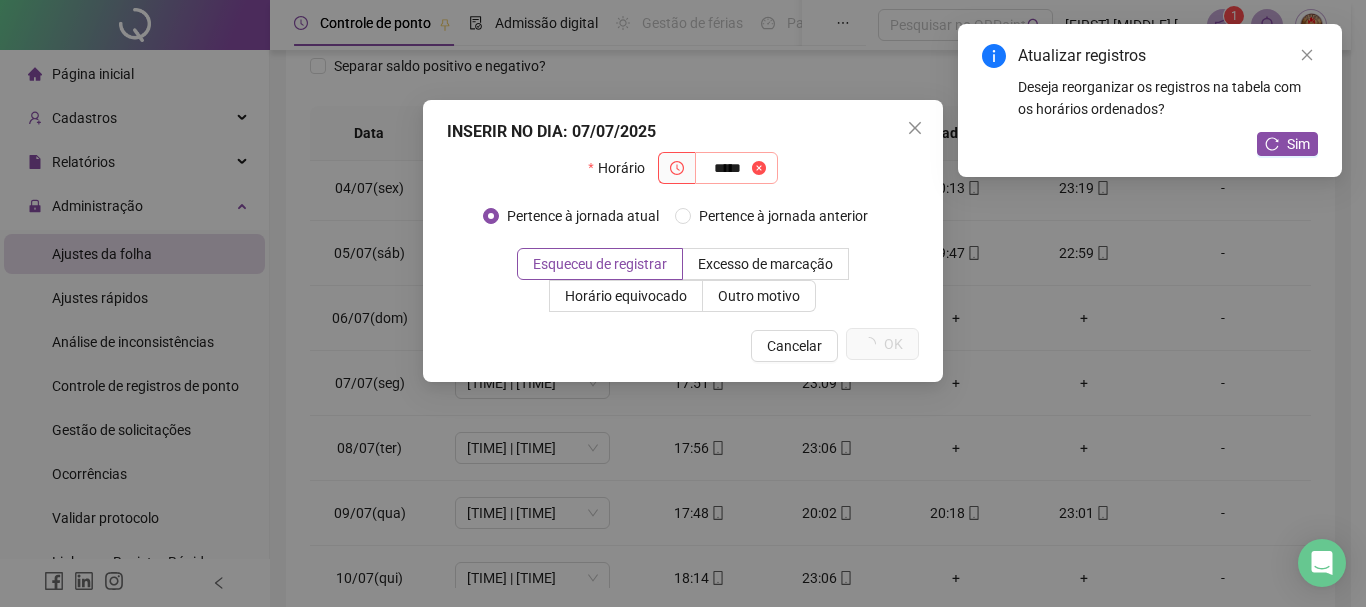 click at bounding box center (759, 168) 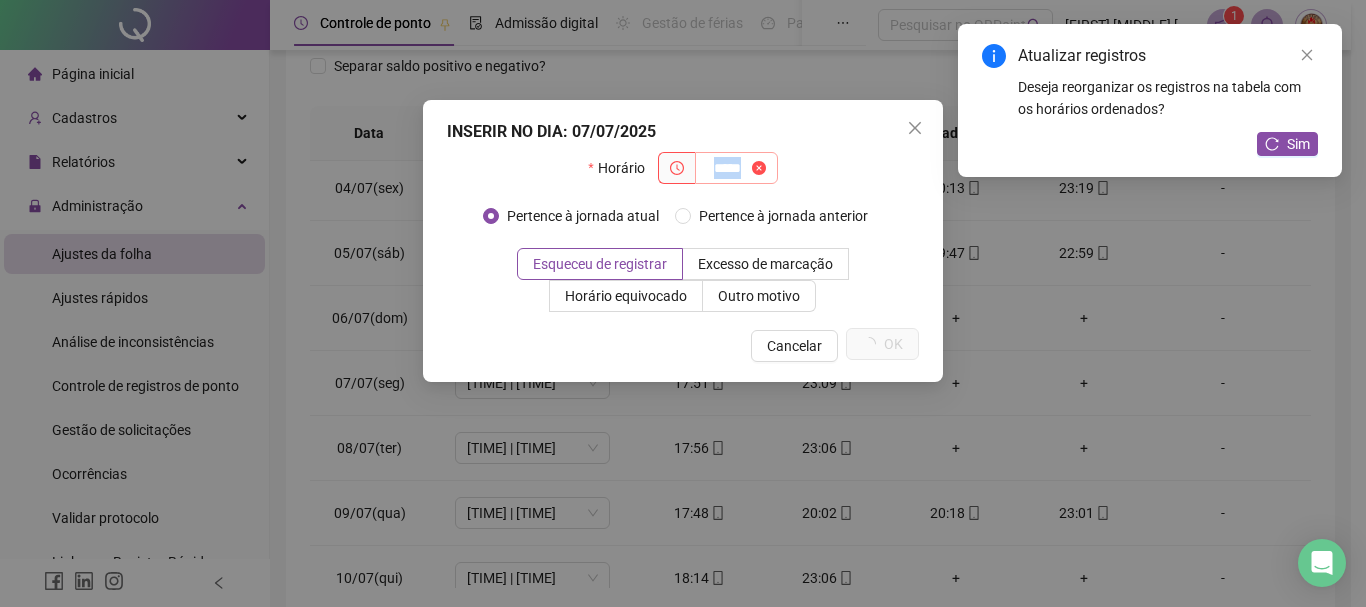 click at bounding box center [759, 168] 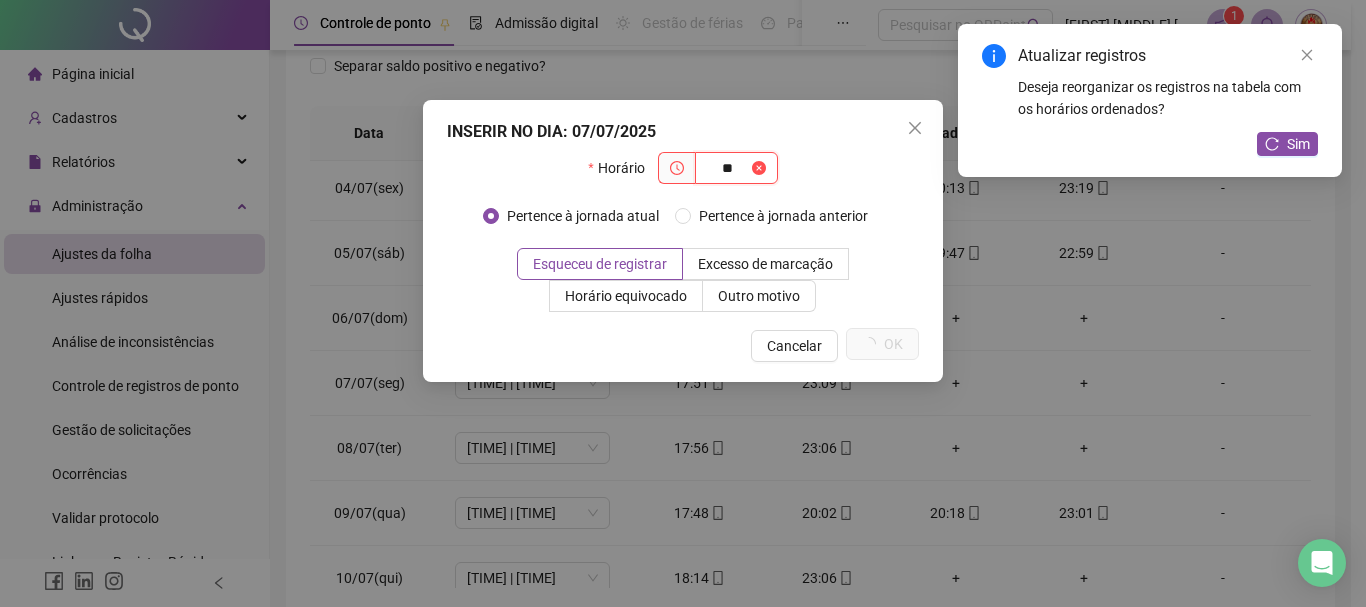 type on "*" 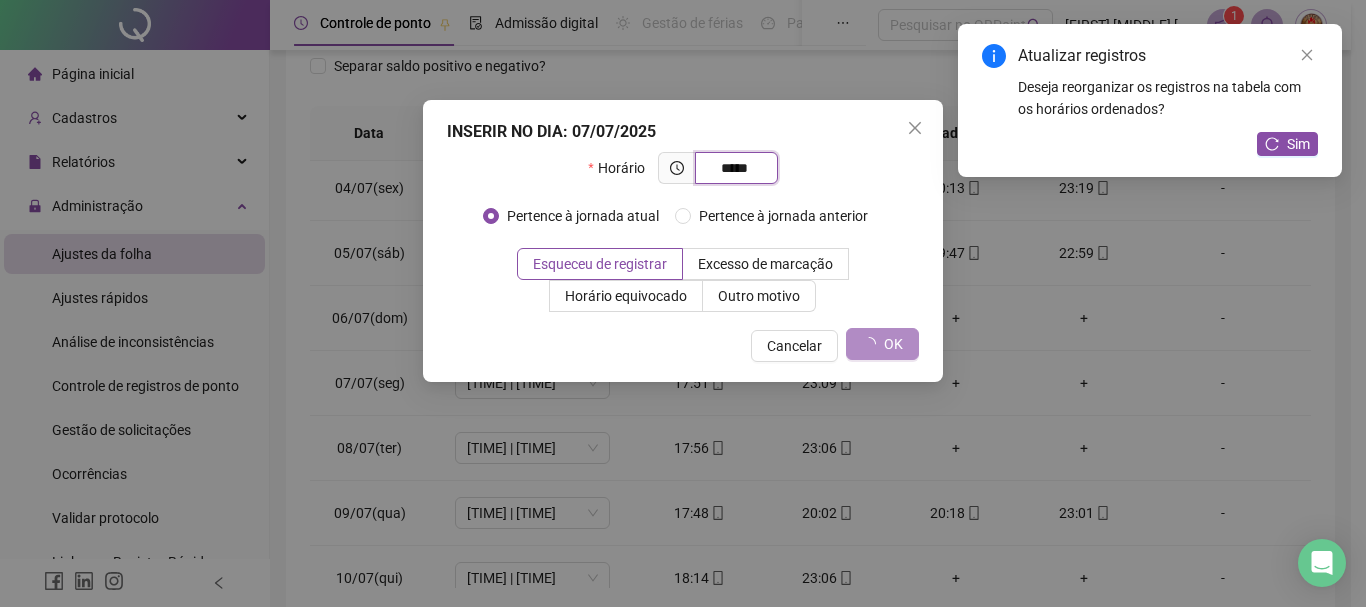 type on "*****" 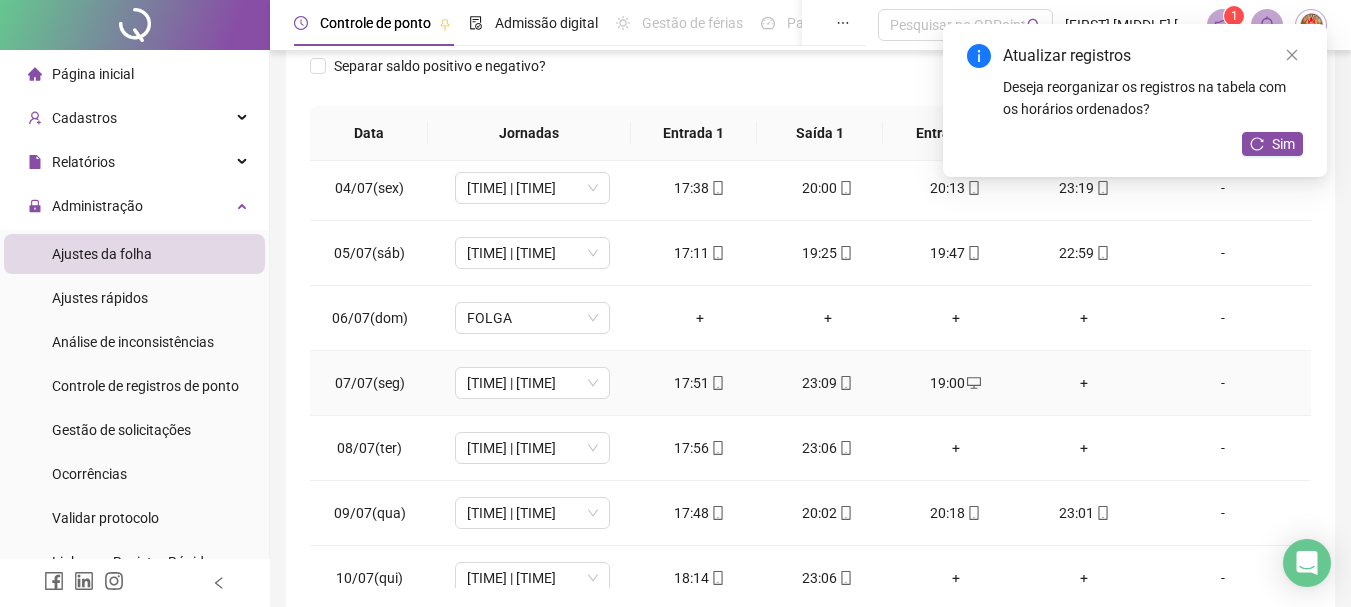 click on "+" at bounding box center [1084, 383] 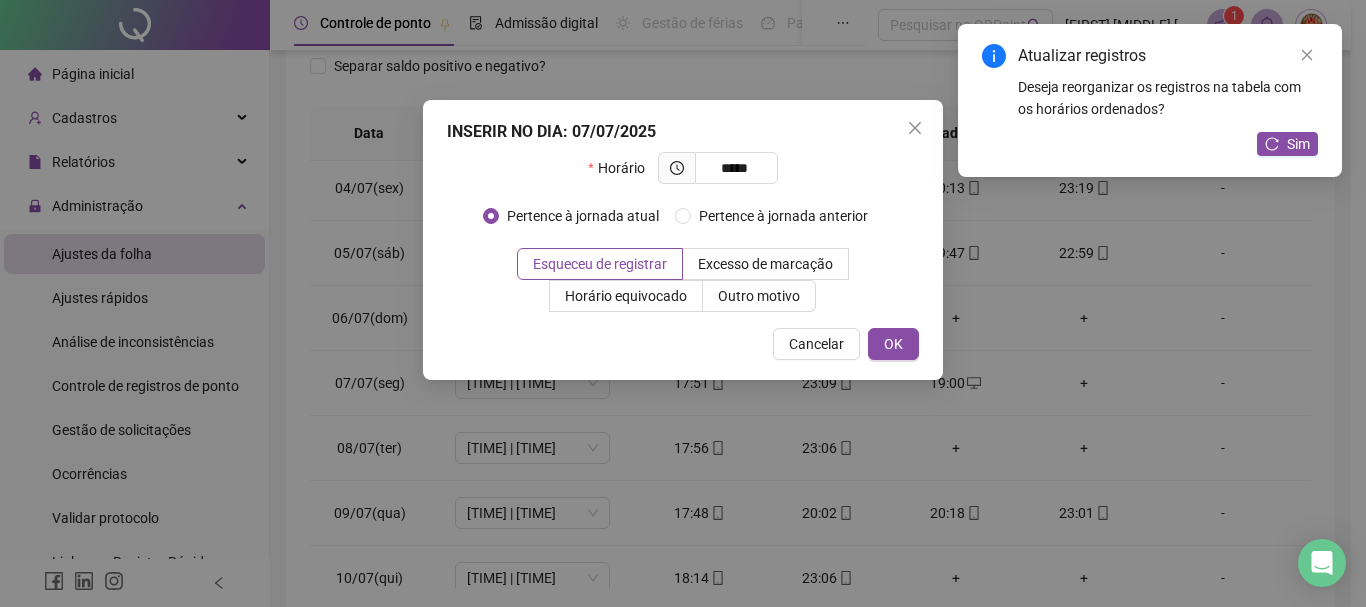type on "*****" 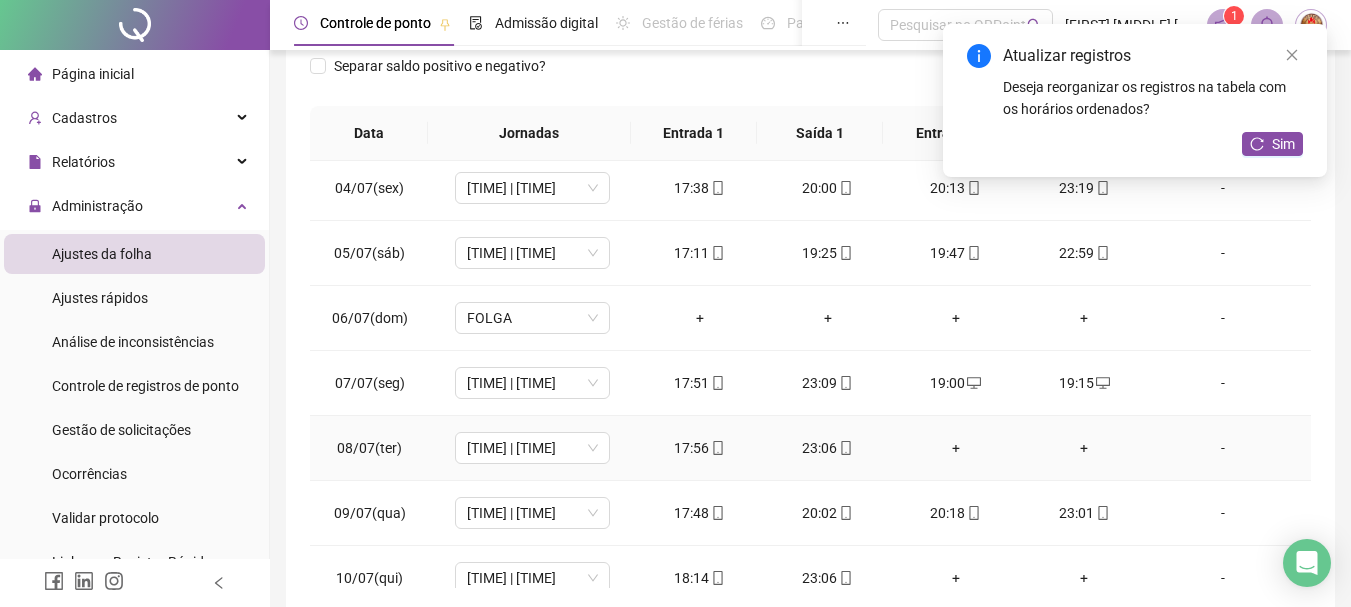 click on "+" at bounding box center (956, 448) 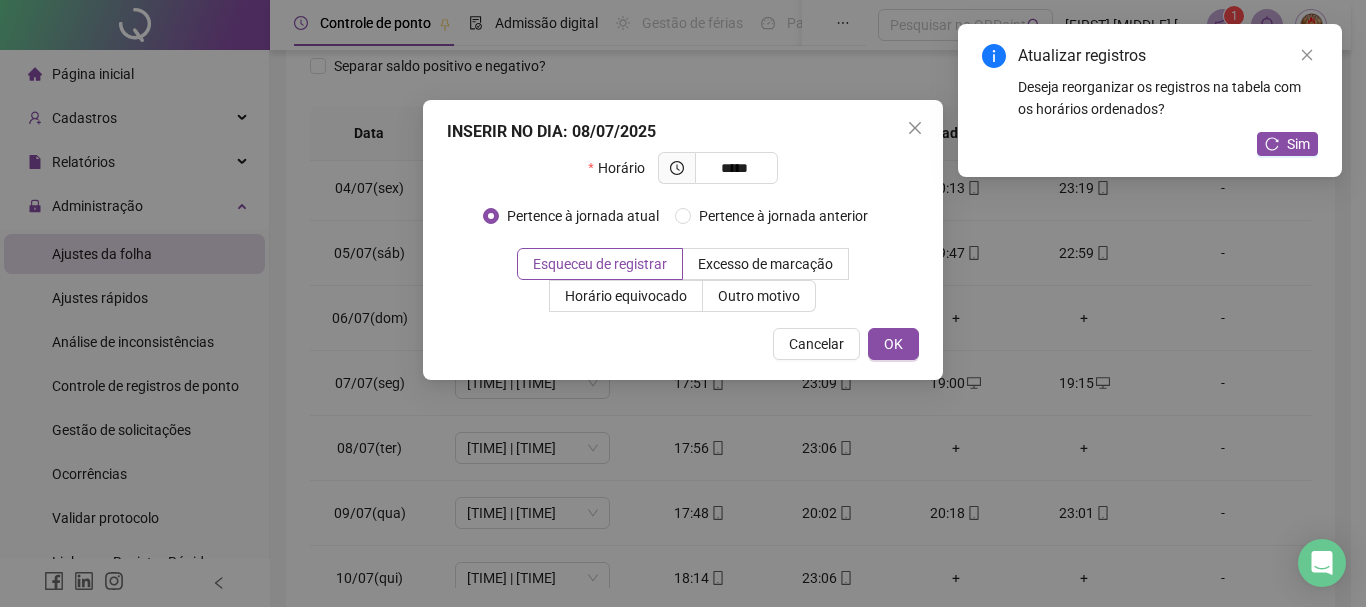 type on "*****" 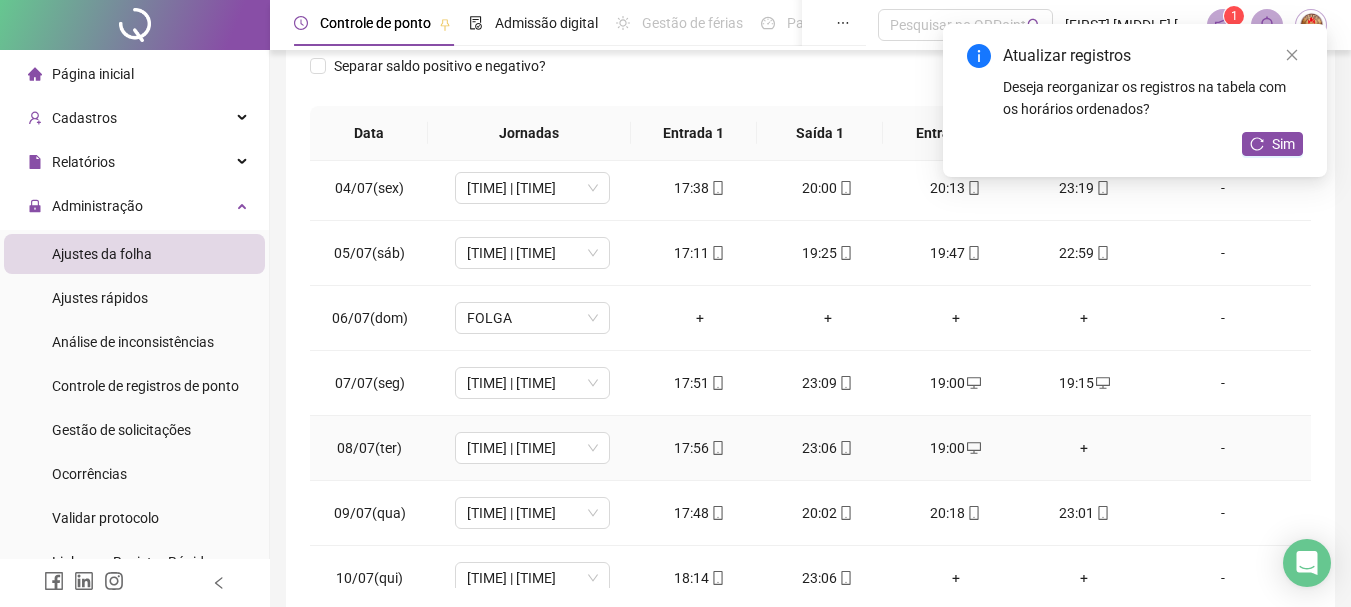 click on "+" at bounding box center [1084, 448] 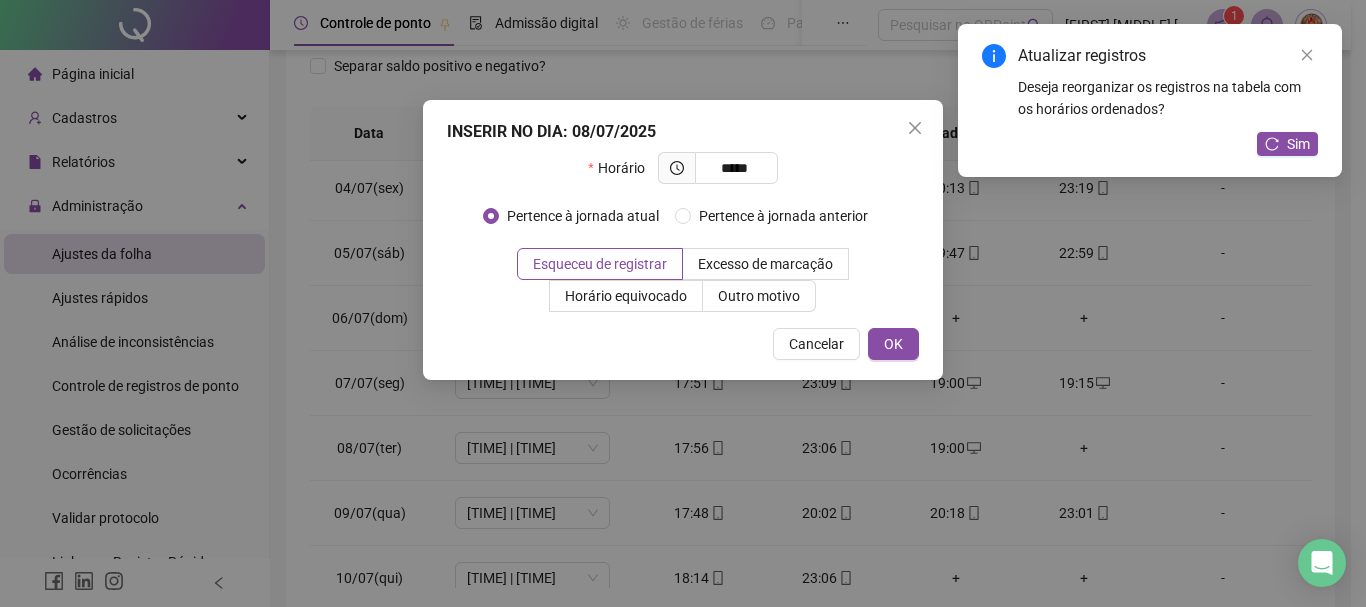 type on "*****" 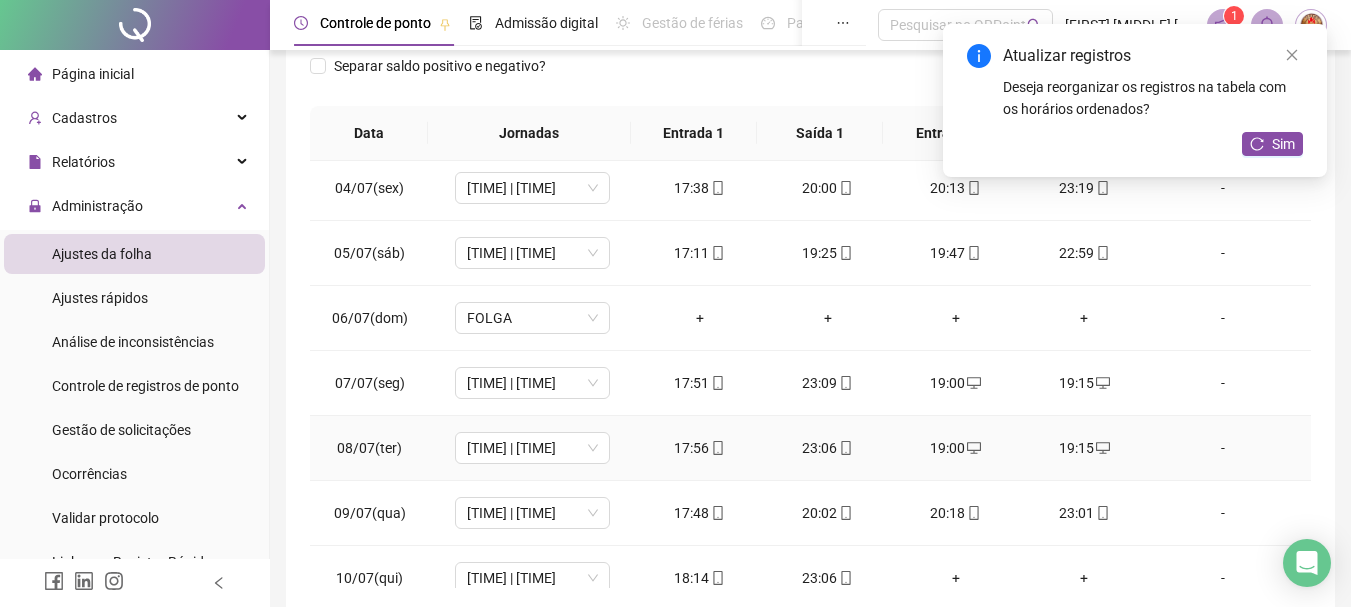 scroll, scrollTop: 300, scrollLeft: 0, axis: vertical 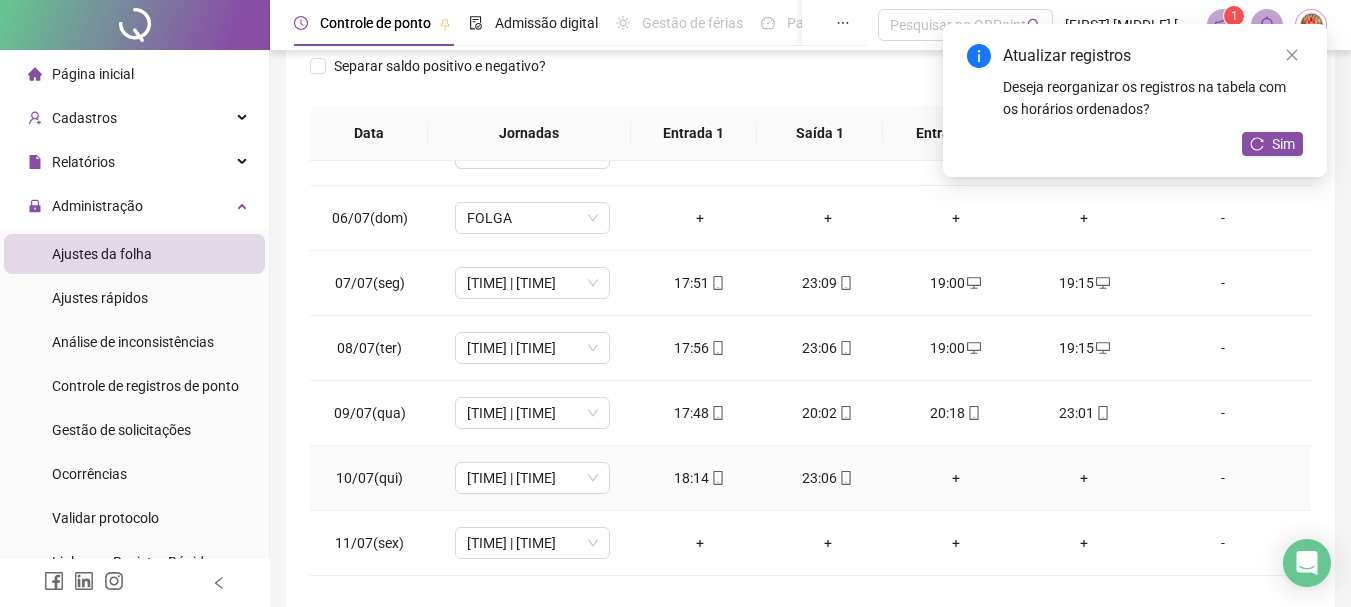 click on "+" at bounding box center [956, 478] 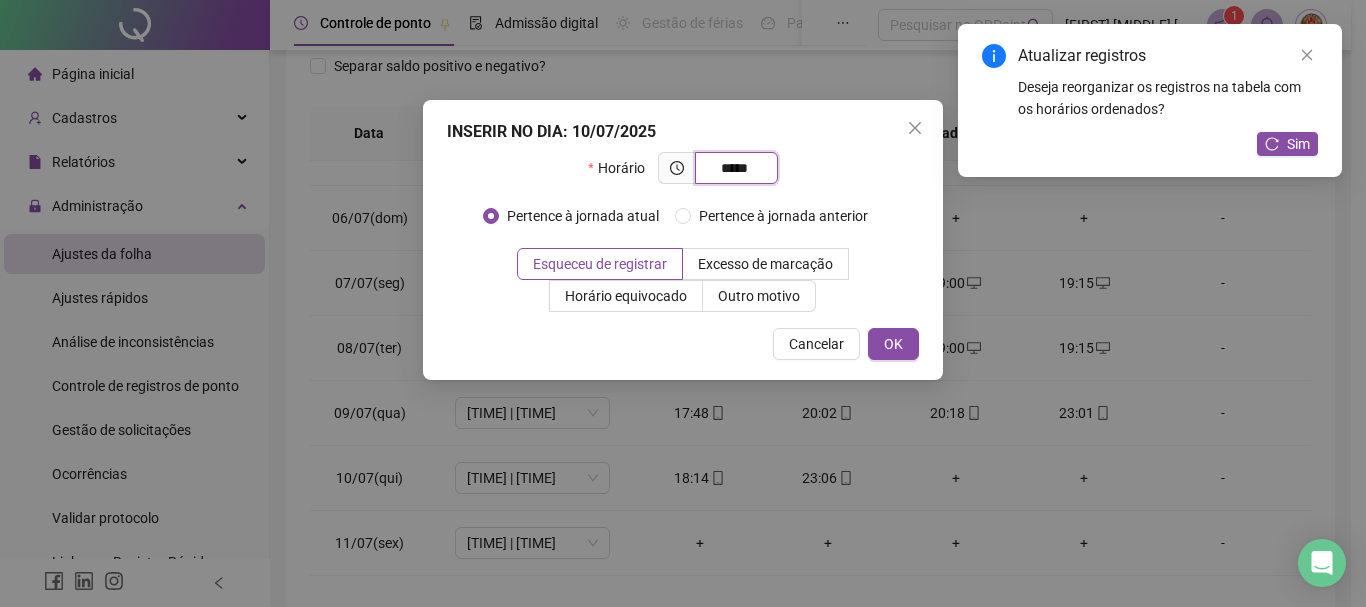type on "*****" 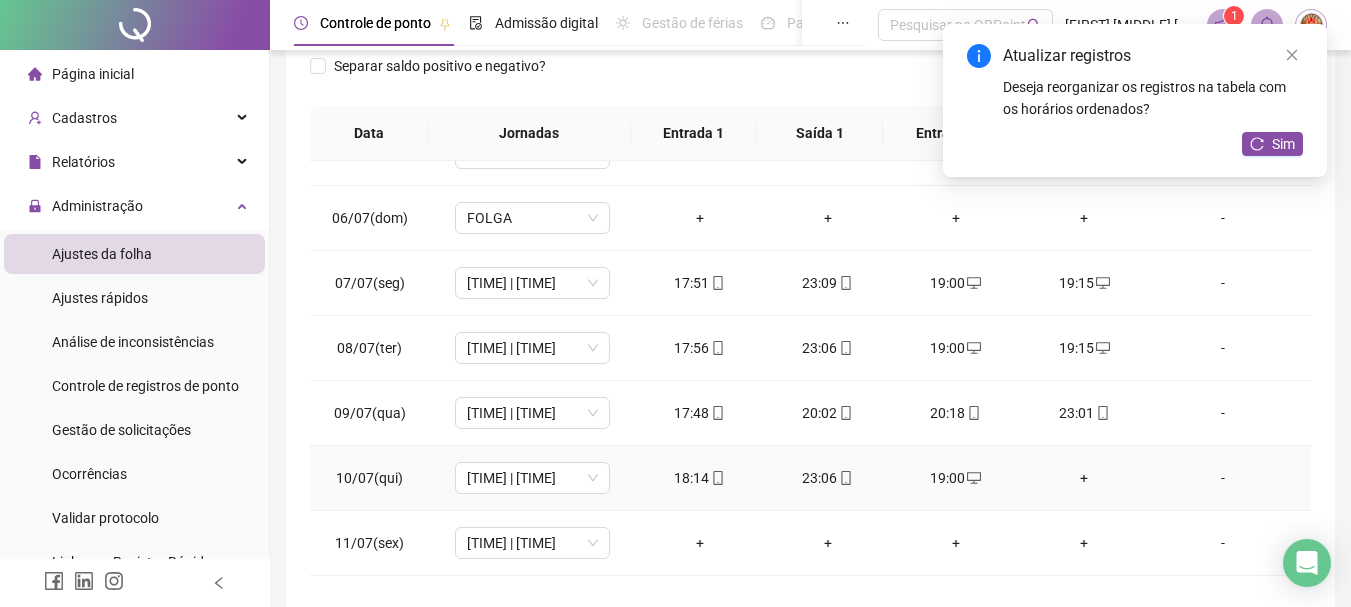 click on "+" at bounding box center [1084, 478] 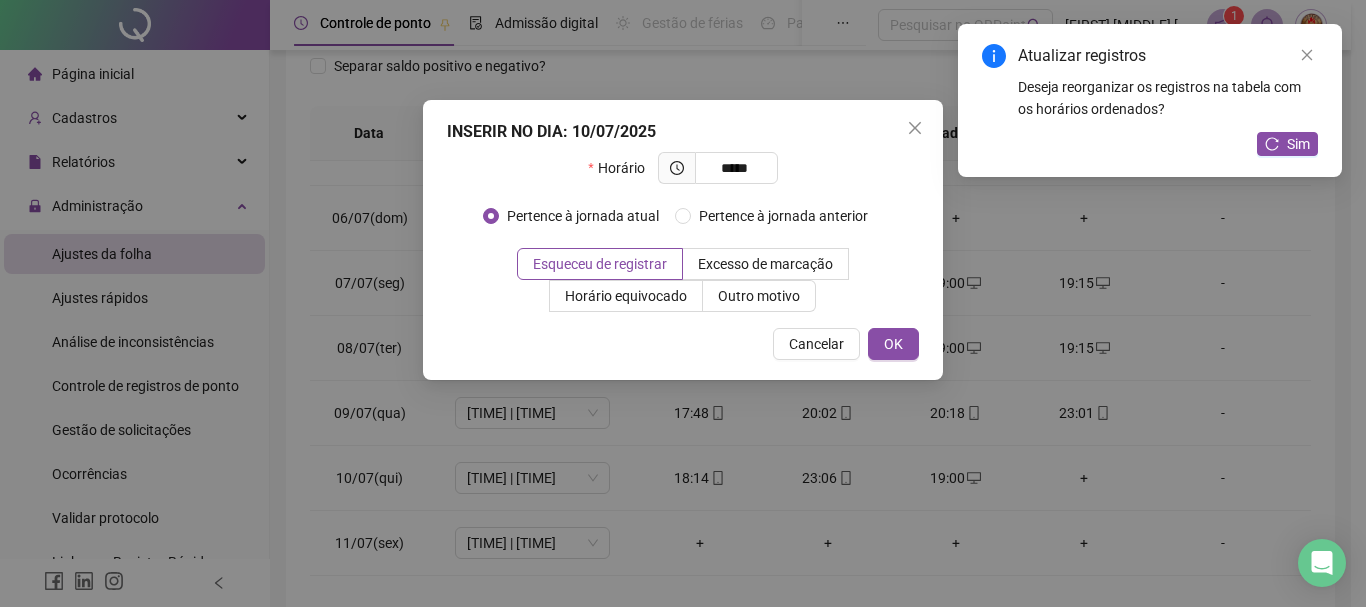 type on "*****" 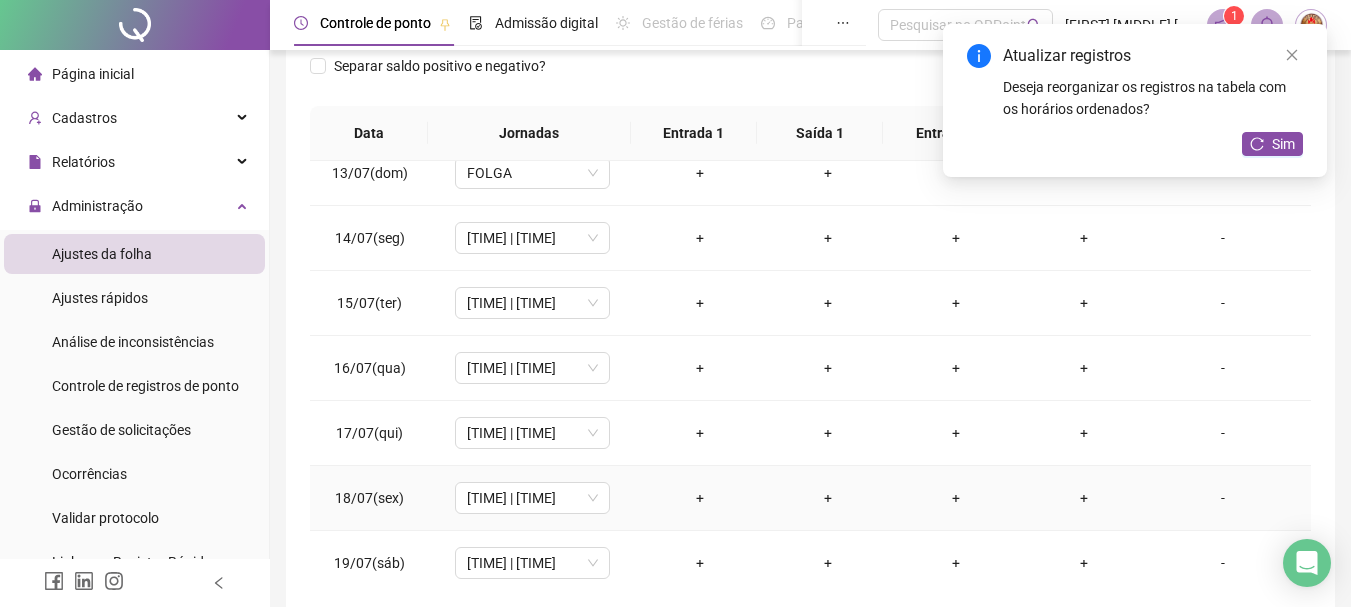 scroll, scrollTop: 900, scrollLeft: 0, axis: vertical 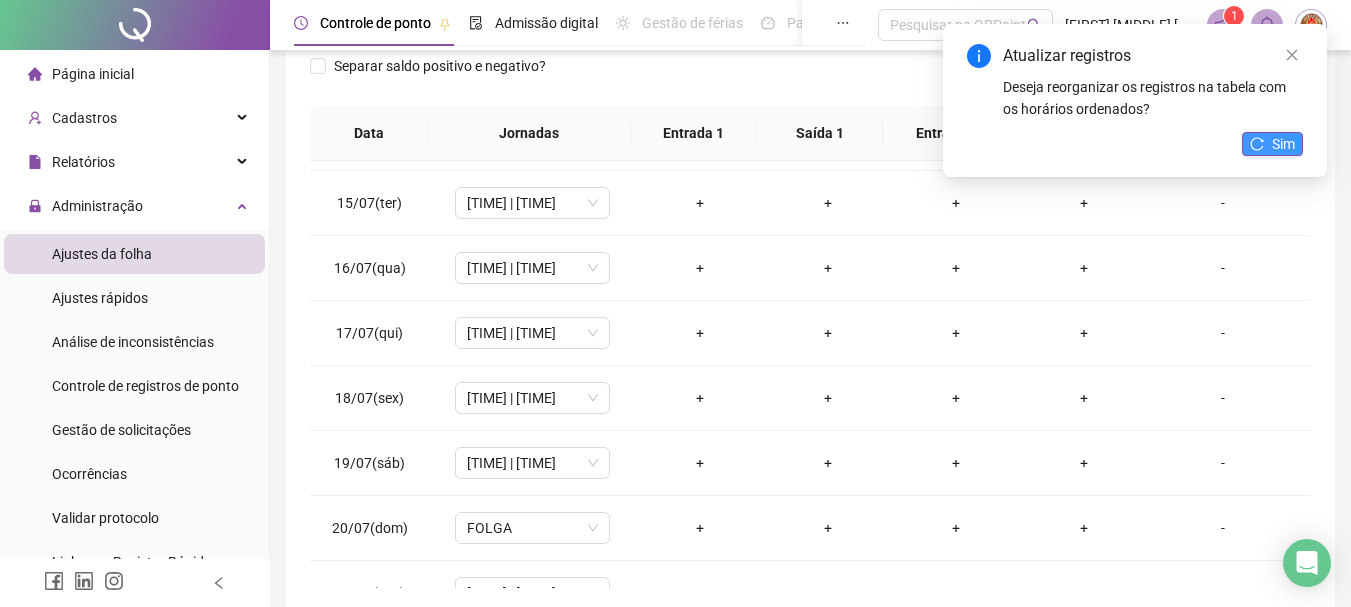 click on "Sim" at bounding box center (1283, 144) 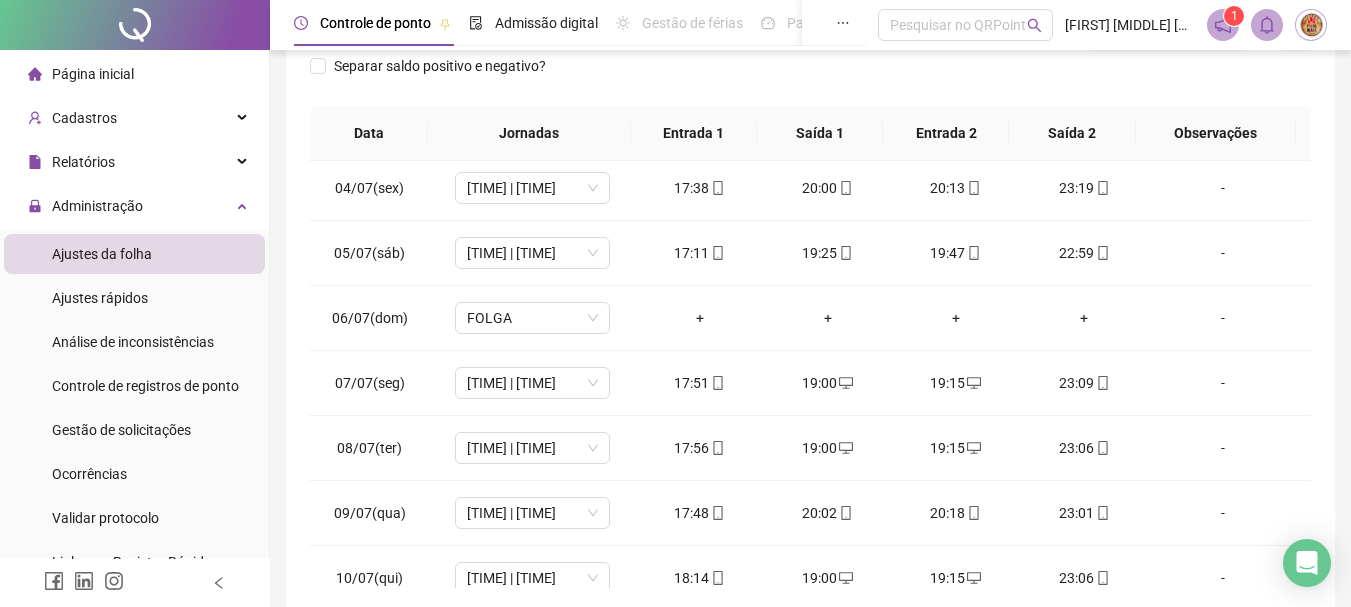 scroll, scrollTop: 0, scrollLeft: 0, axis: both 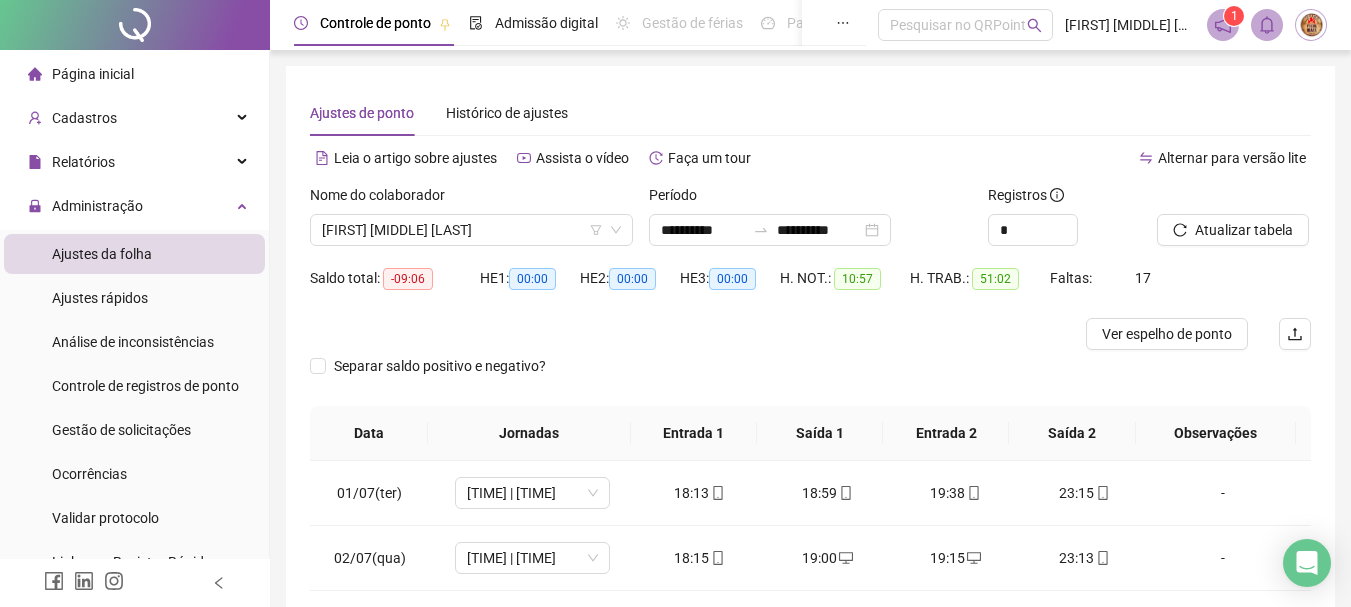 click on "Separar saldo positivo e negativo?" at bounding box center (810, 378) 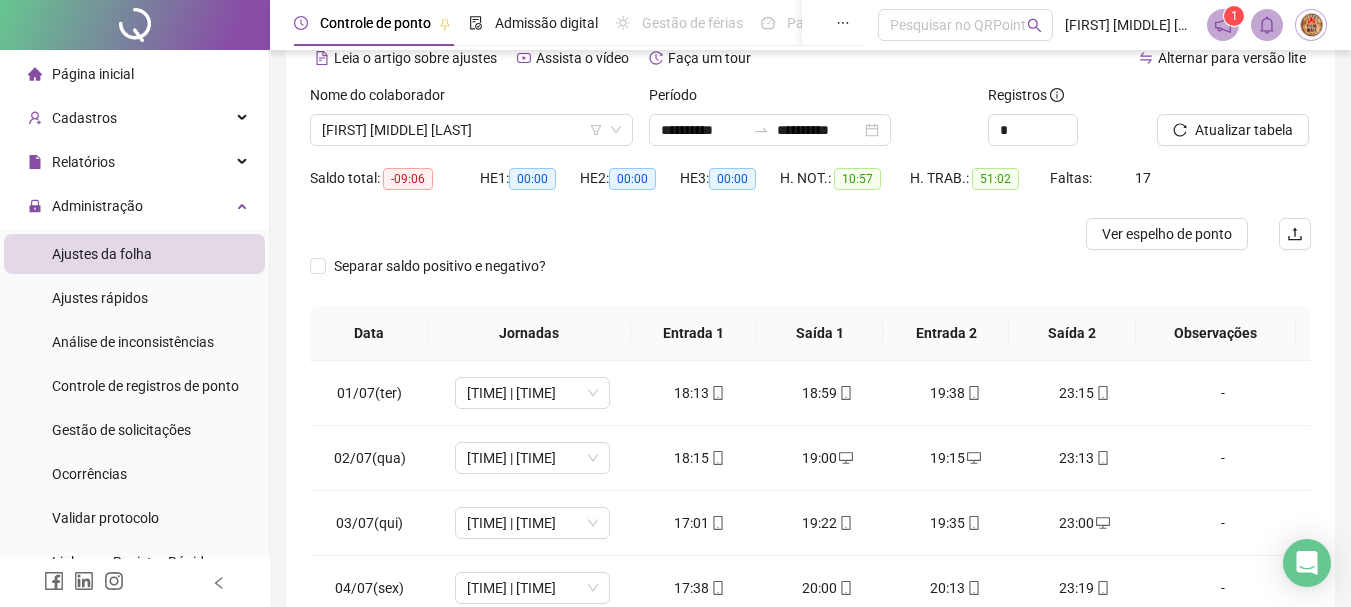 scroll, scrollTop: 300, scrollLeft: 0, axis: vertical 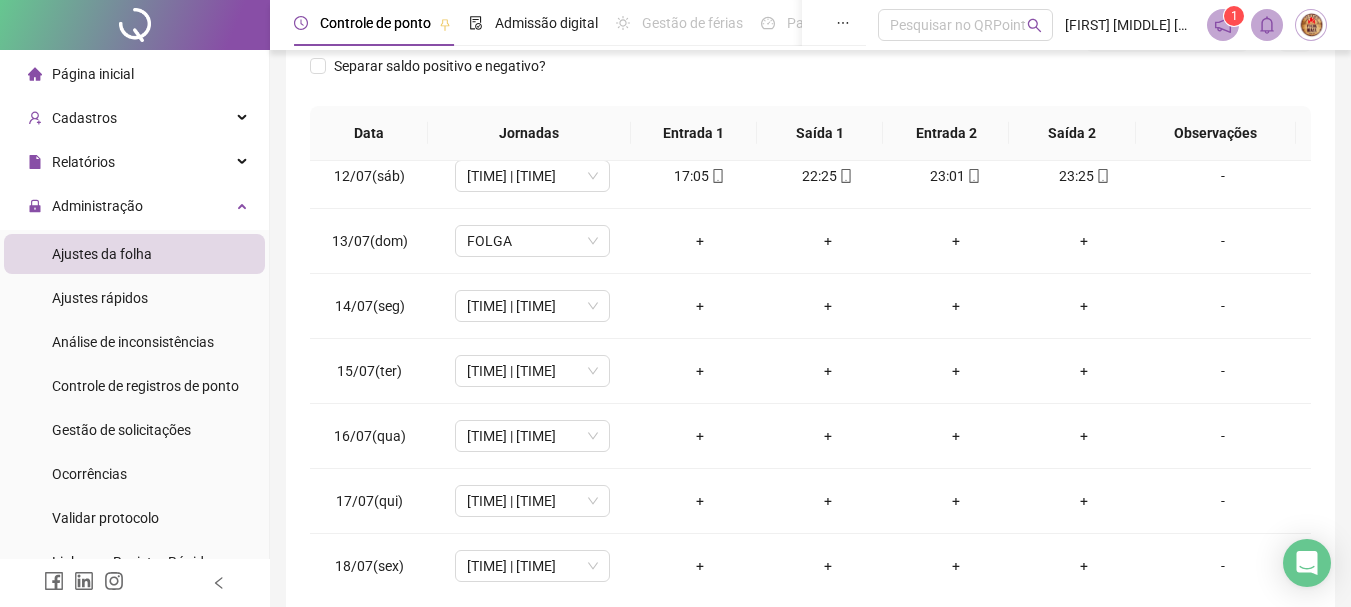click on "**********" at bounding box center (810, 189) 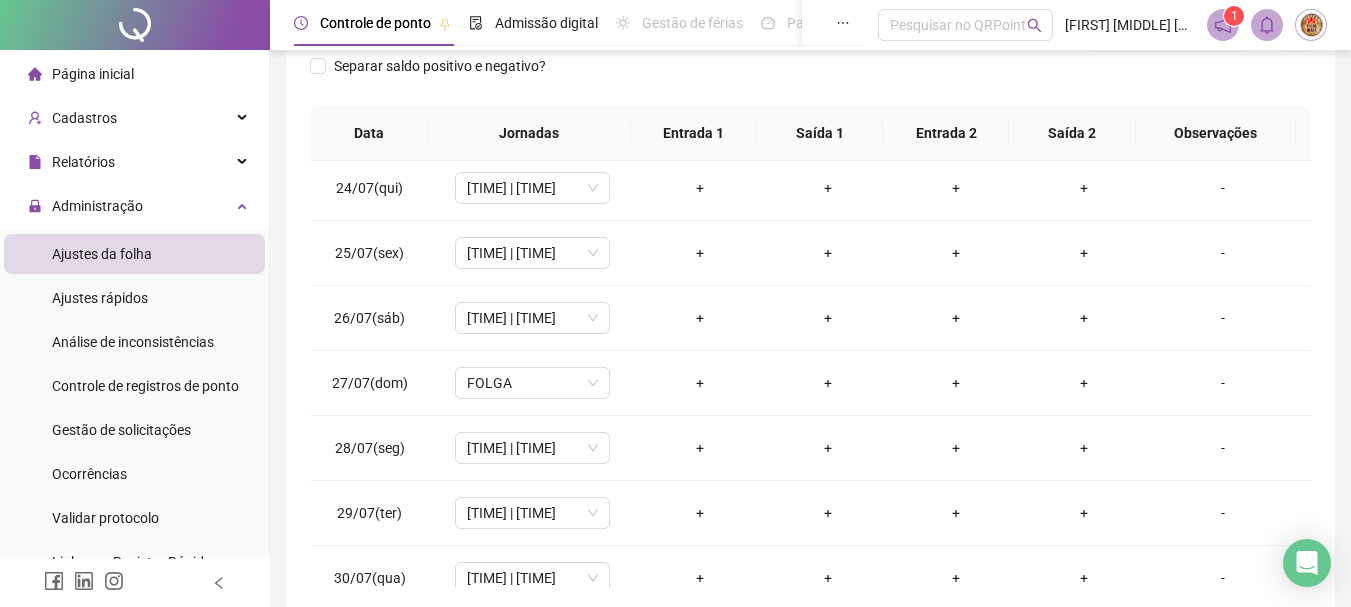 scroll, scrollTop: 1588, scrollLeft: 0, axis: vertical 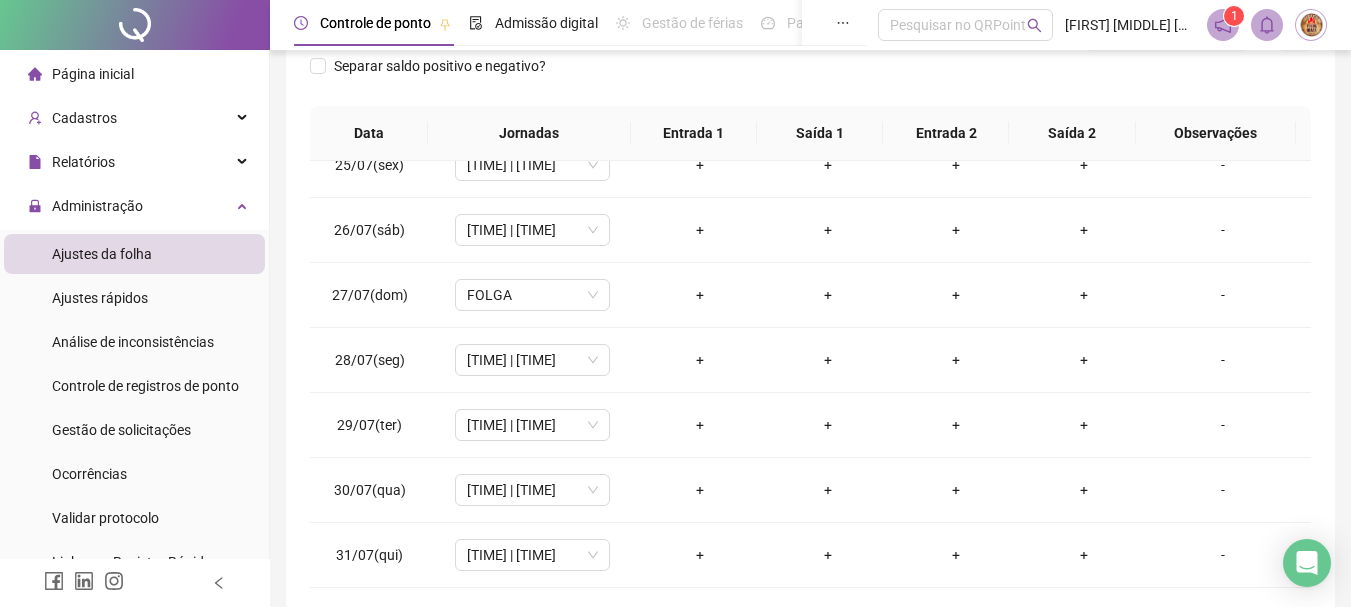 click on "**********" at bounding box center (810, 189) 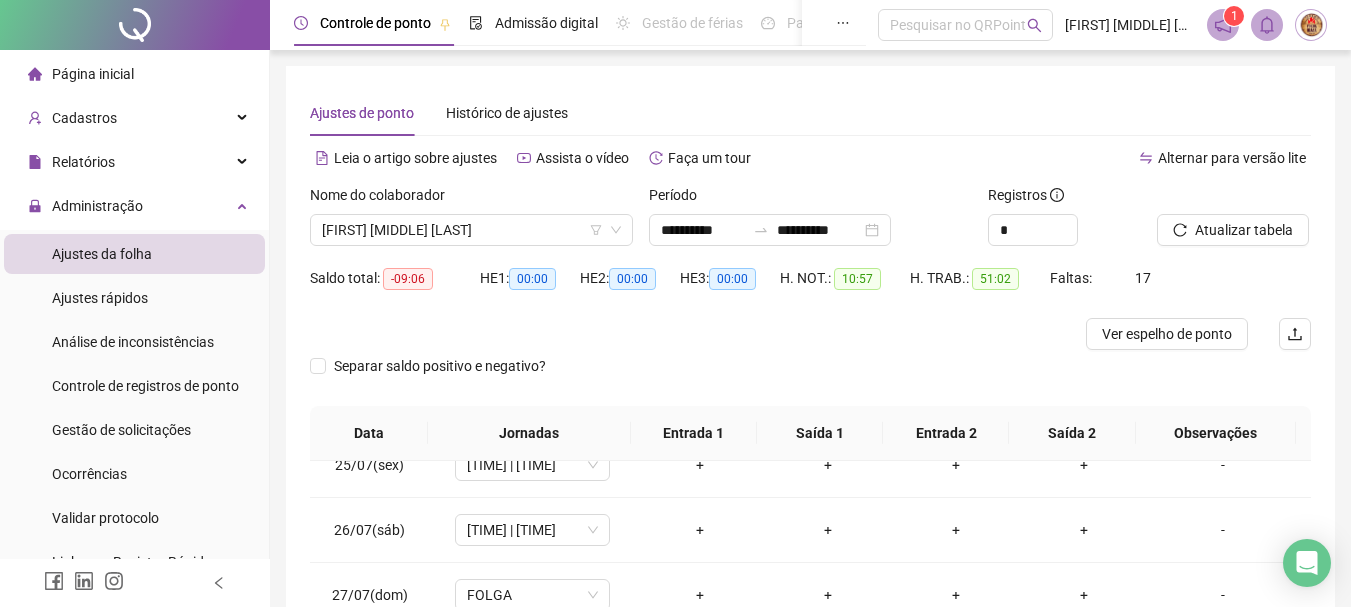 scroll, scrollTop: 391, scrollLeft: 0, axis: vertical 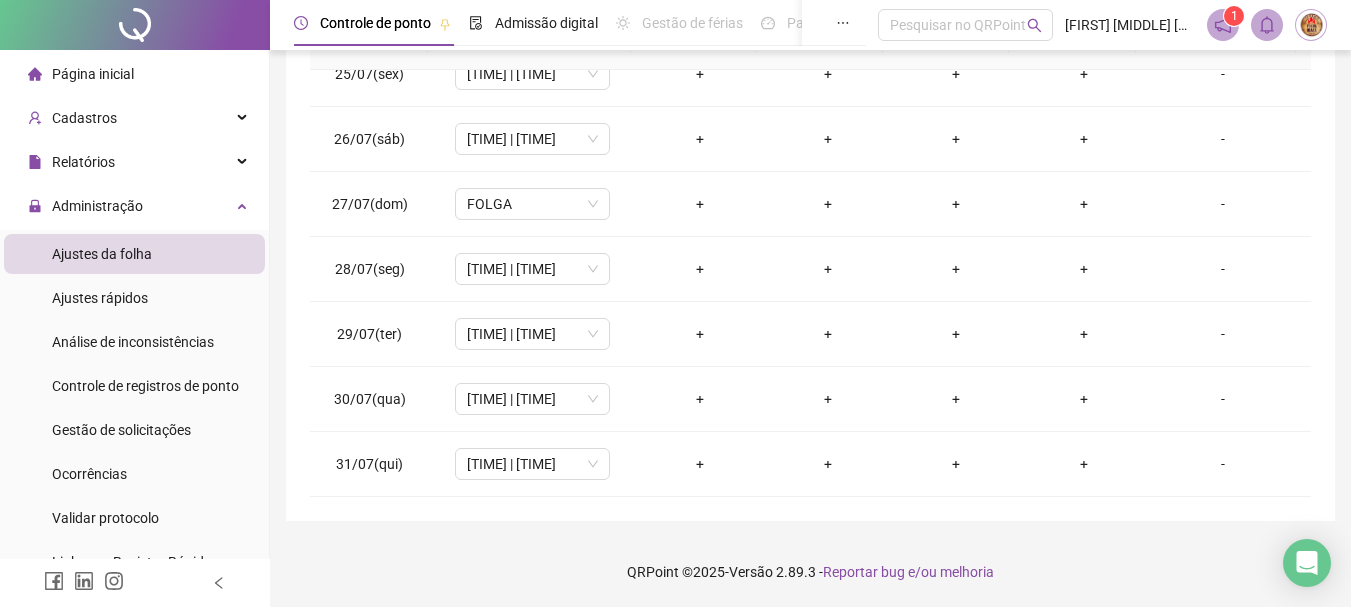 click on "**********" at bounding box center [810, 98] 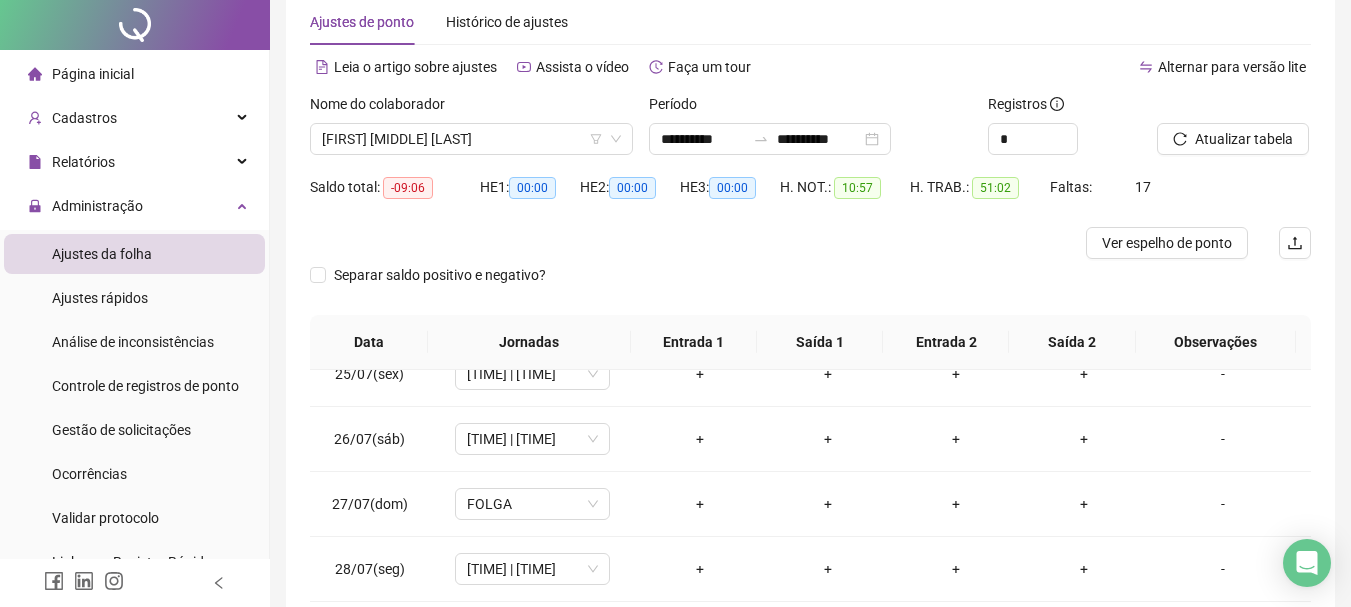 scroll, scrollTop: 0, scrollLeft: 0, axis: both 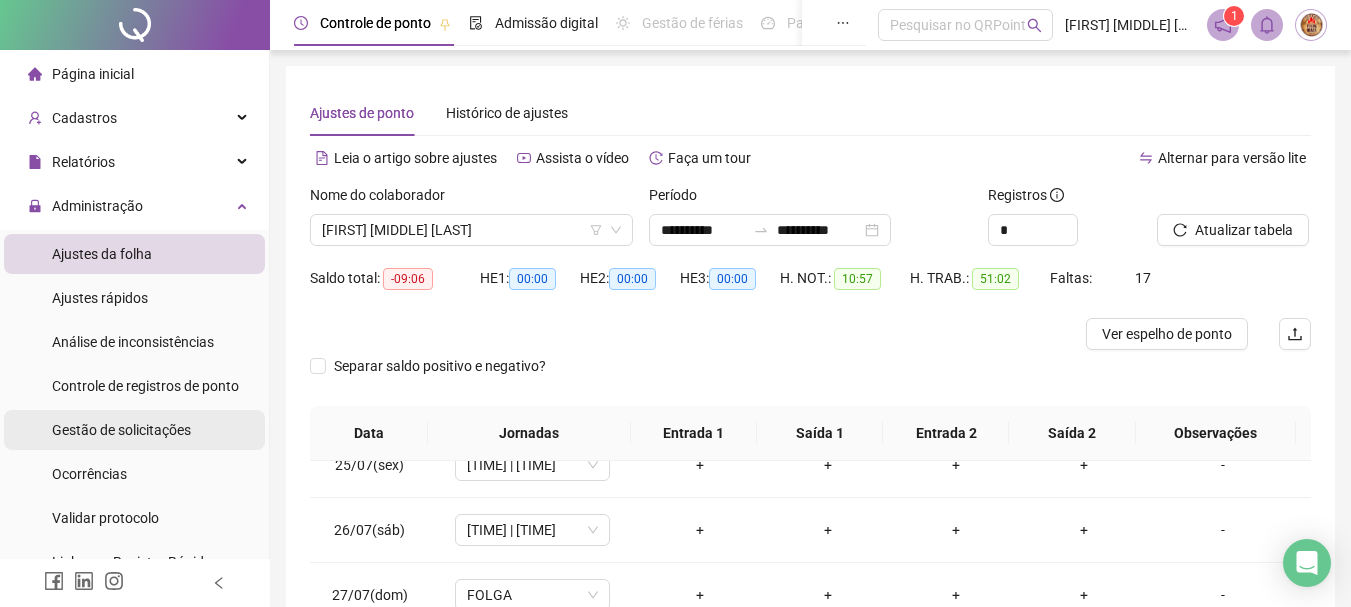 drag, startPoint x: 149, startPoint y: 424, endPoint x: 179, endPoint y: 424, distance: 30 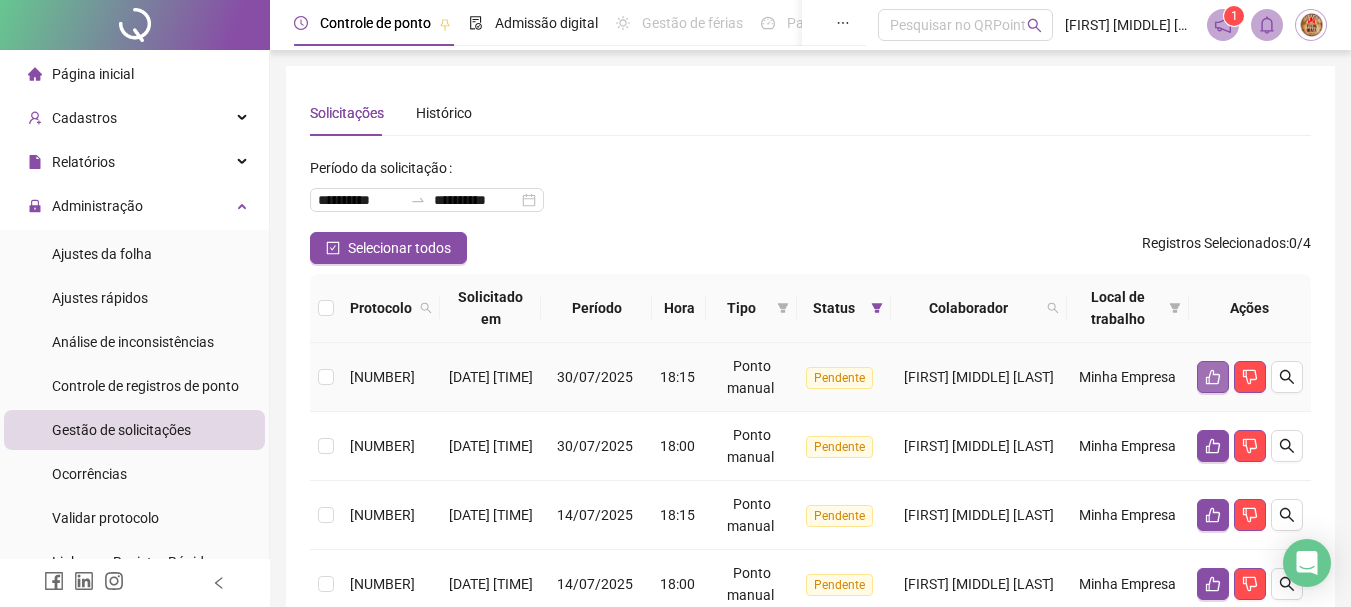 click at bounding box center (1213, 377) 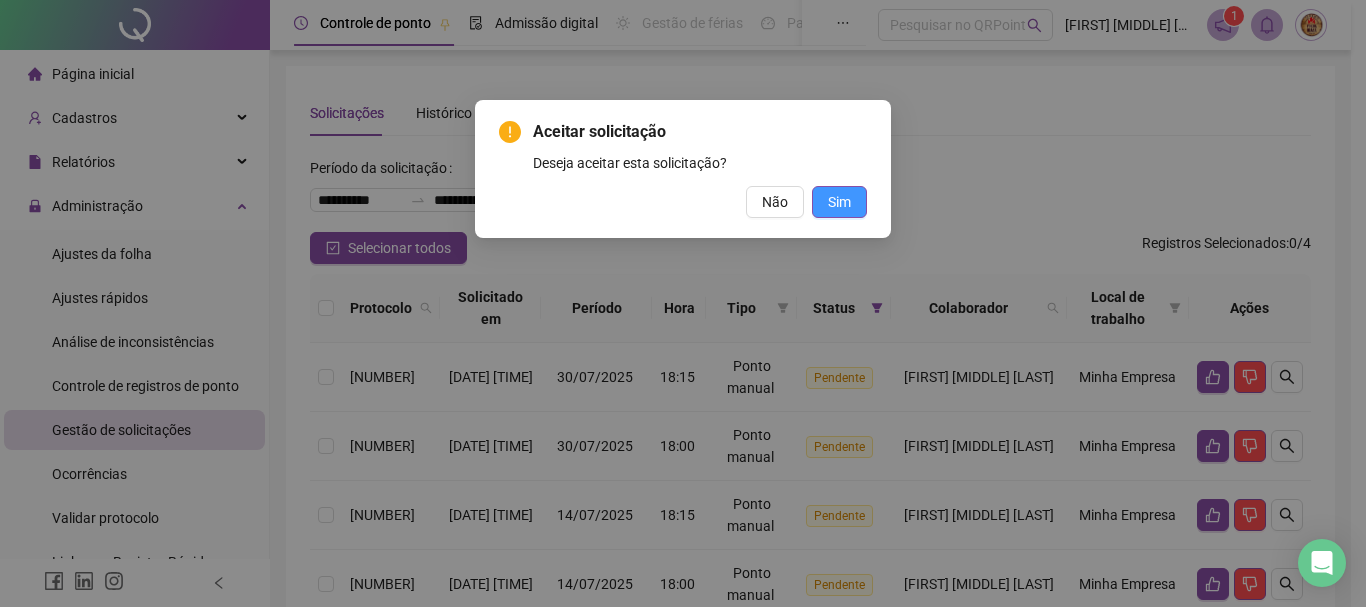 click on "Sim" at bounding box center [839, 202] 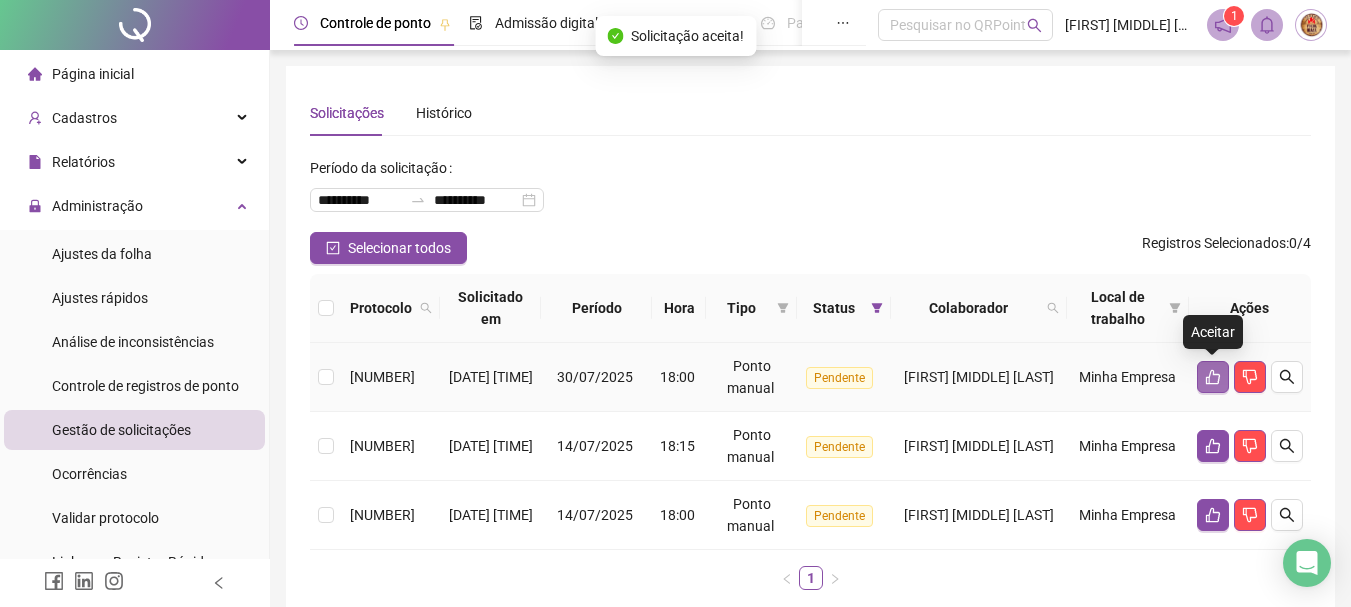 click 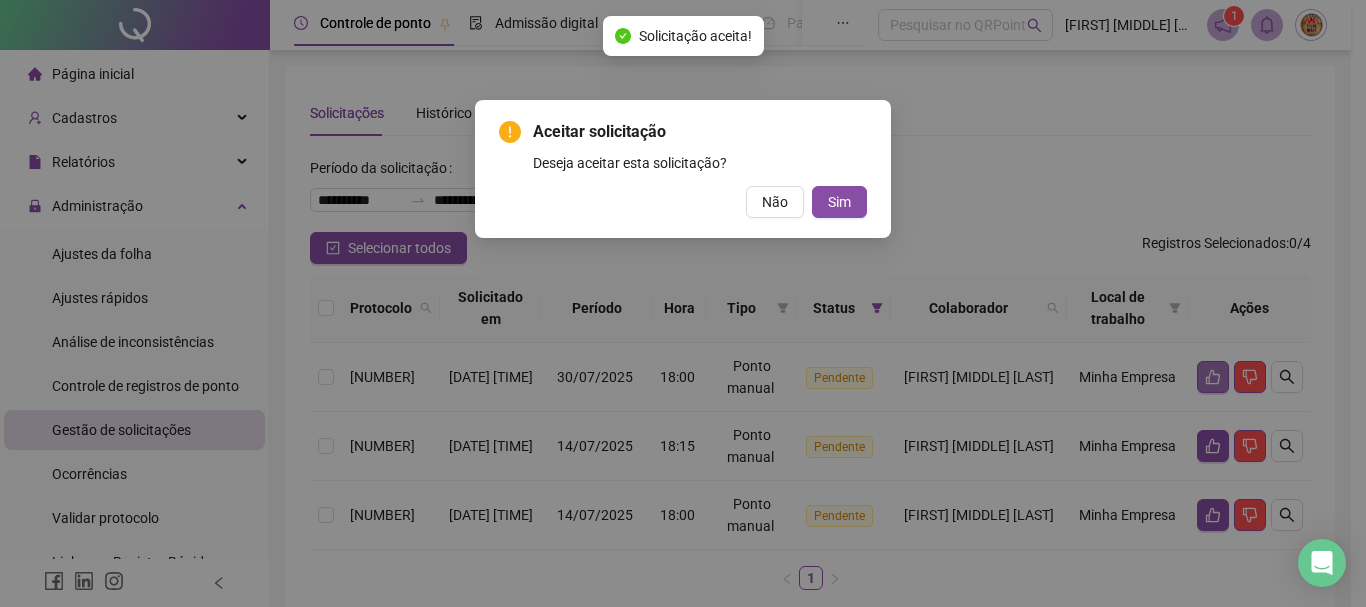 type 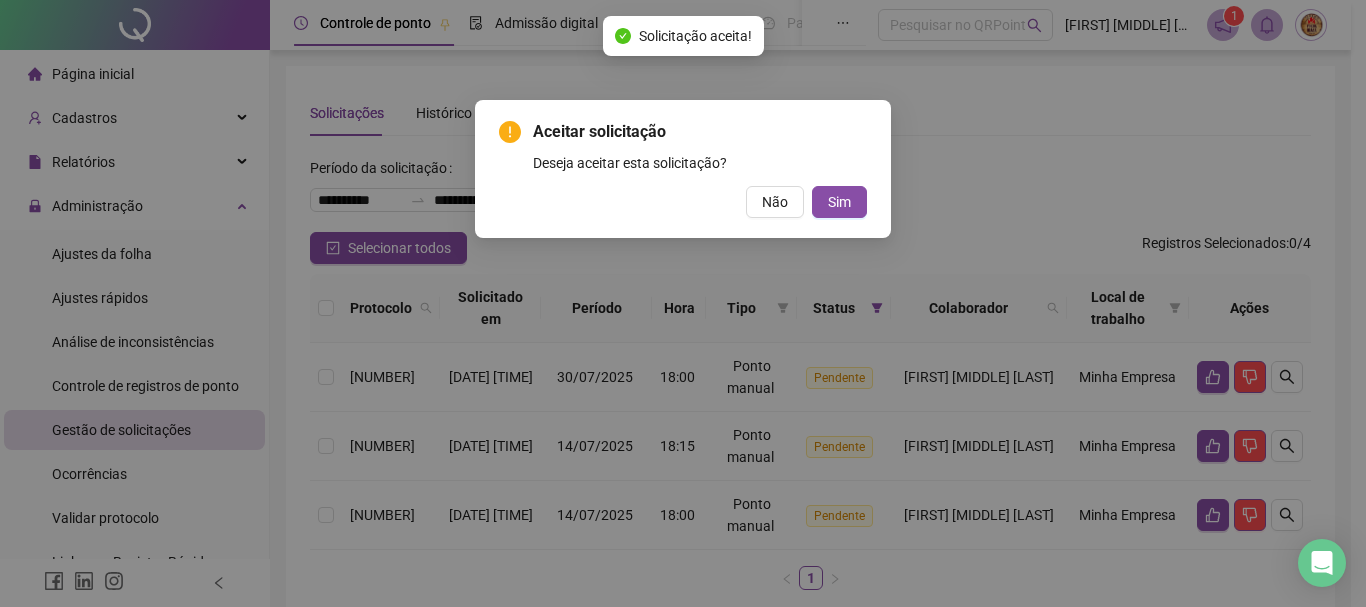 click on "Sim" at bounding box center [839, 202] 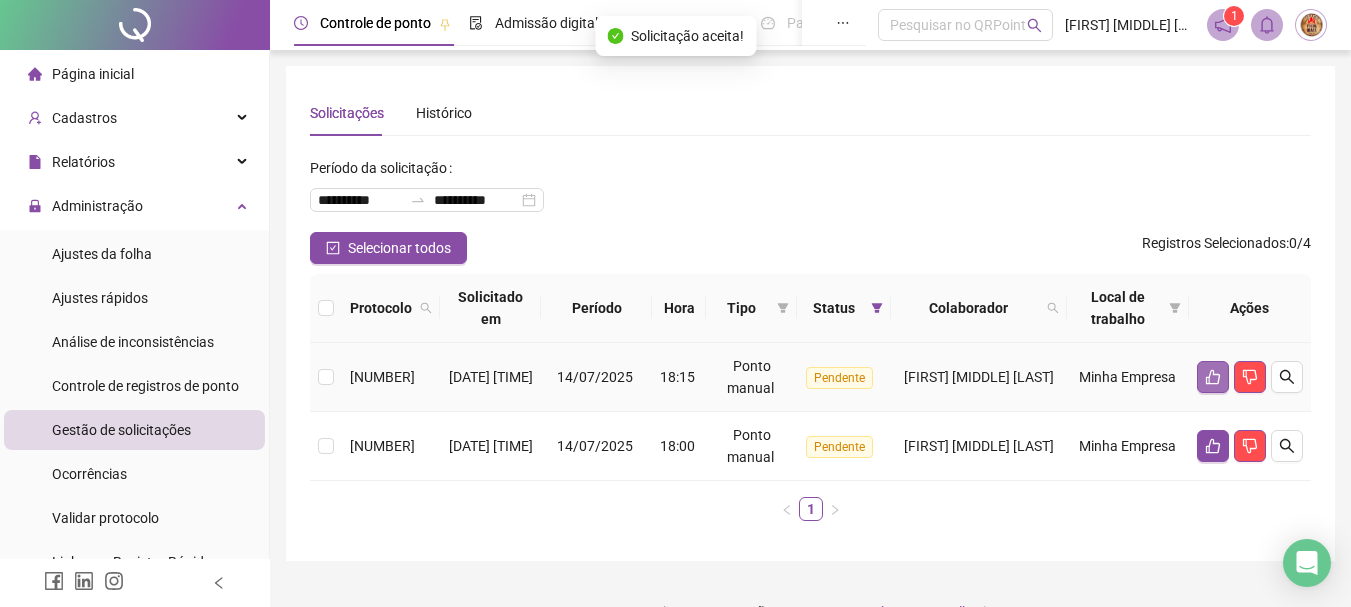 click 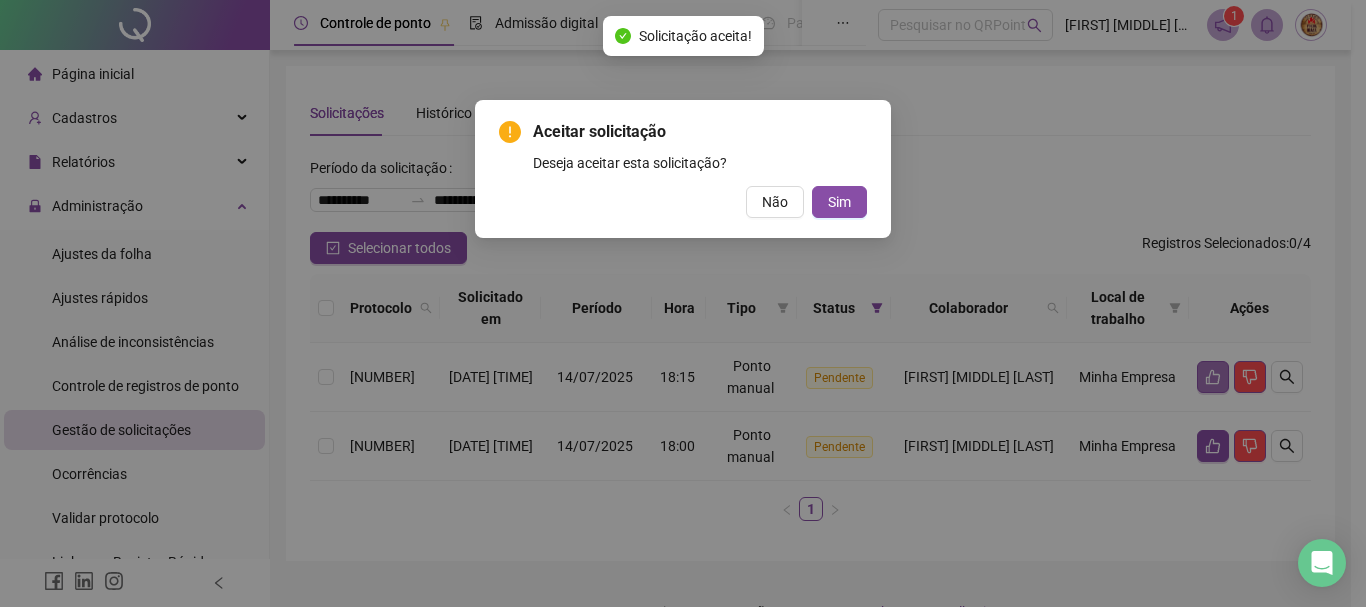 type 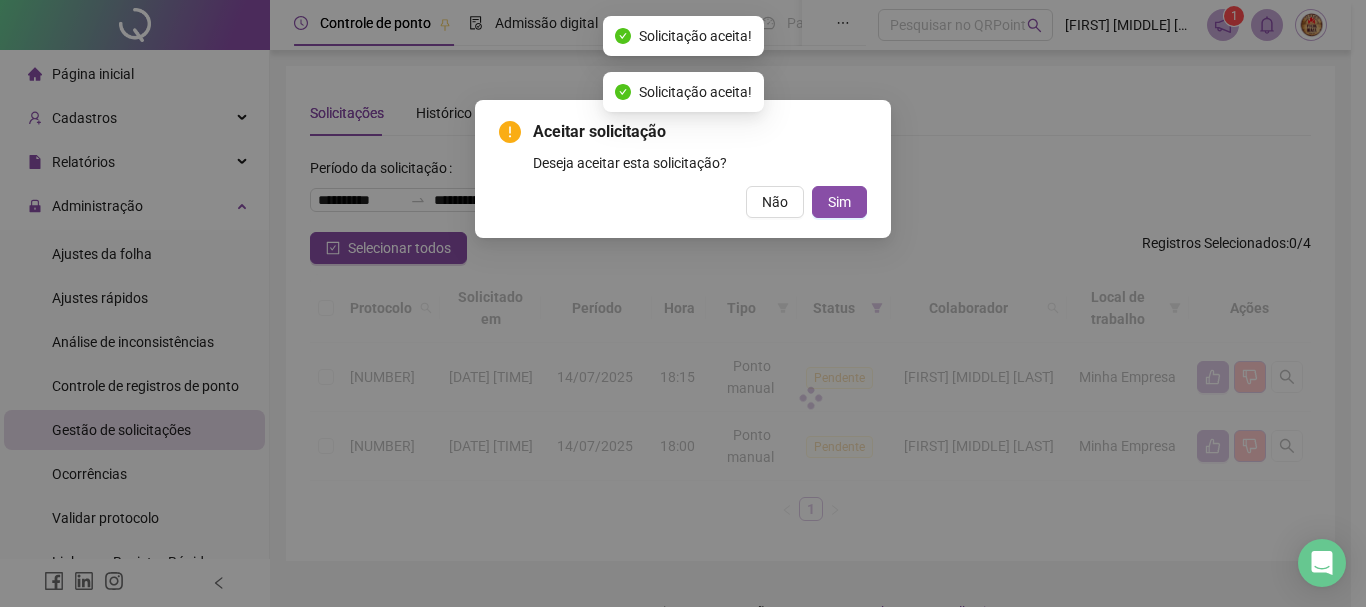 click on "Sim" at bounding box center (839, 202) 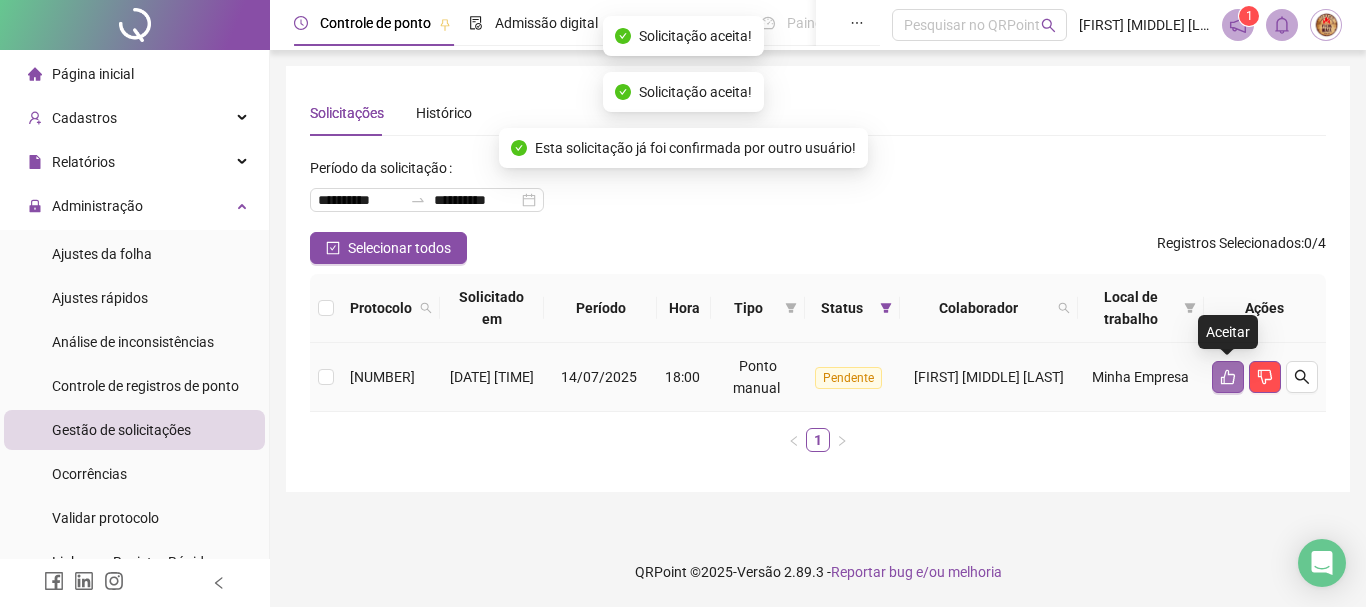 click 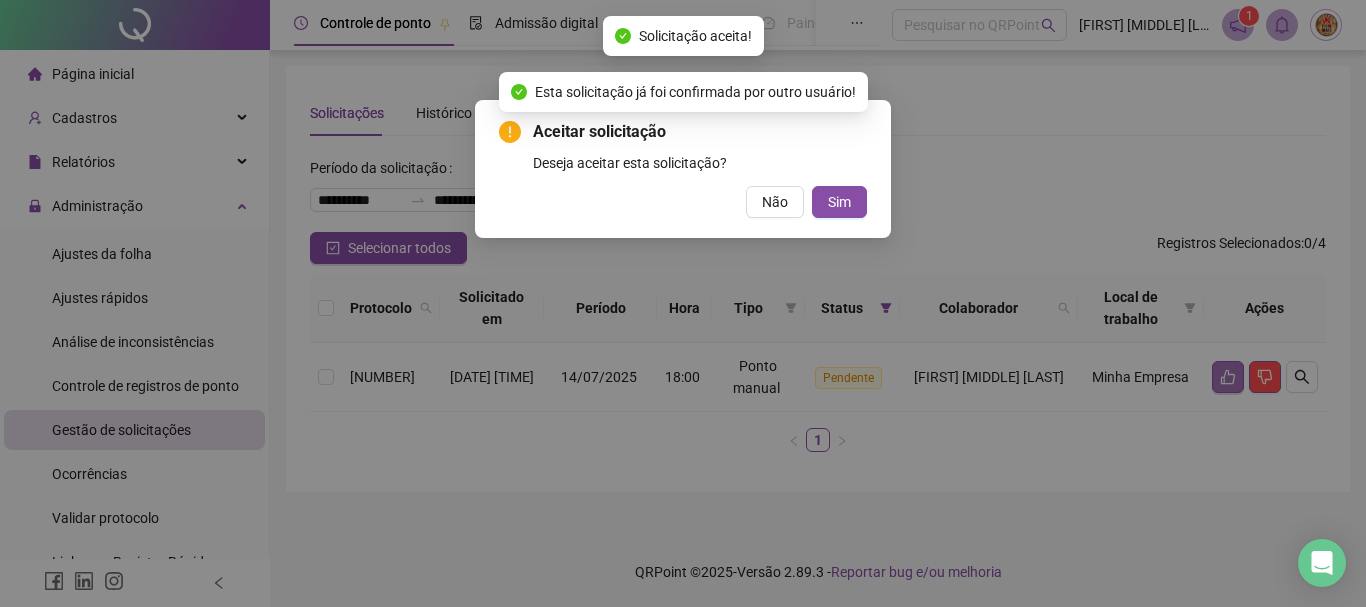 type 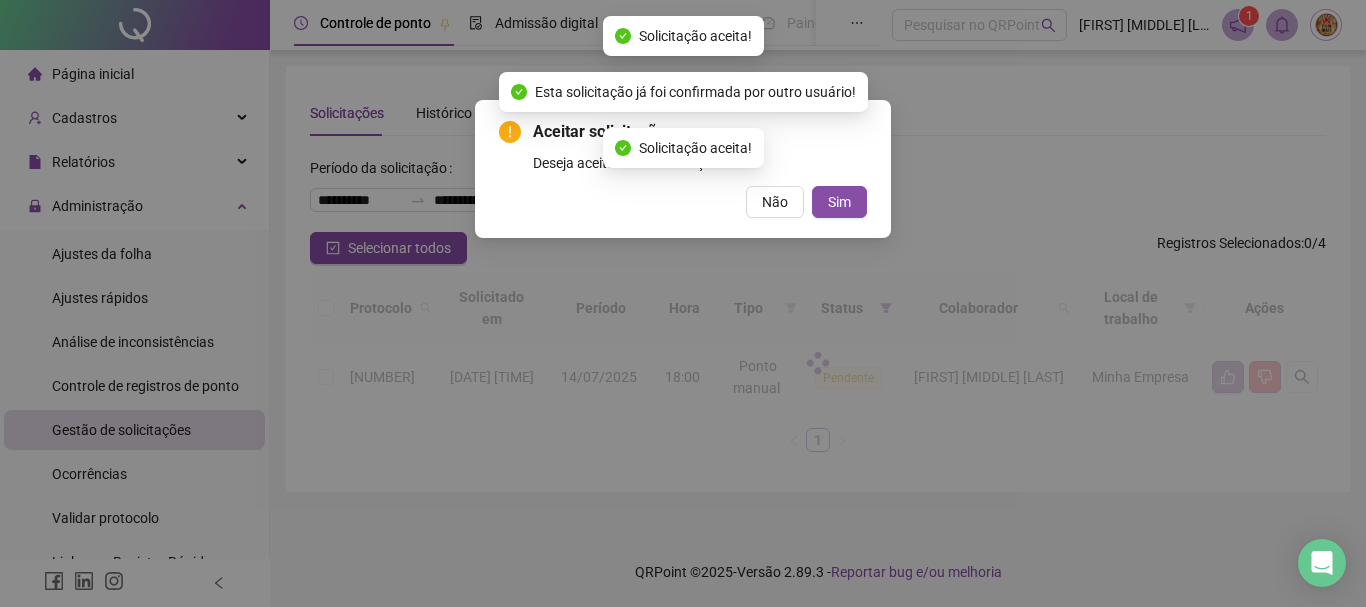 click on "Sim" at bounding box center [839, 202] 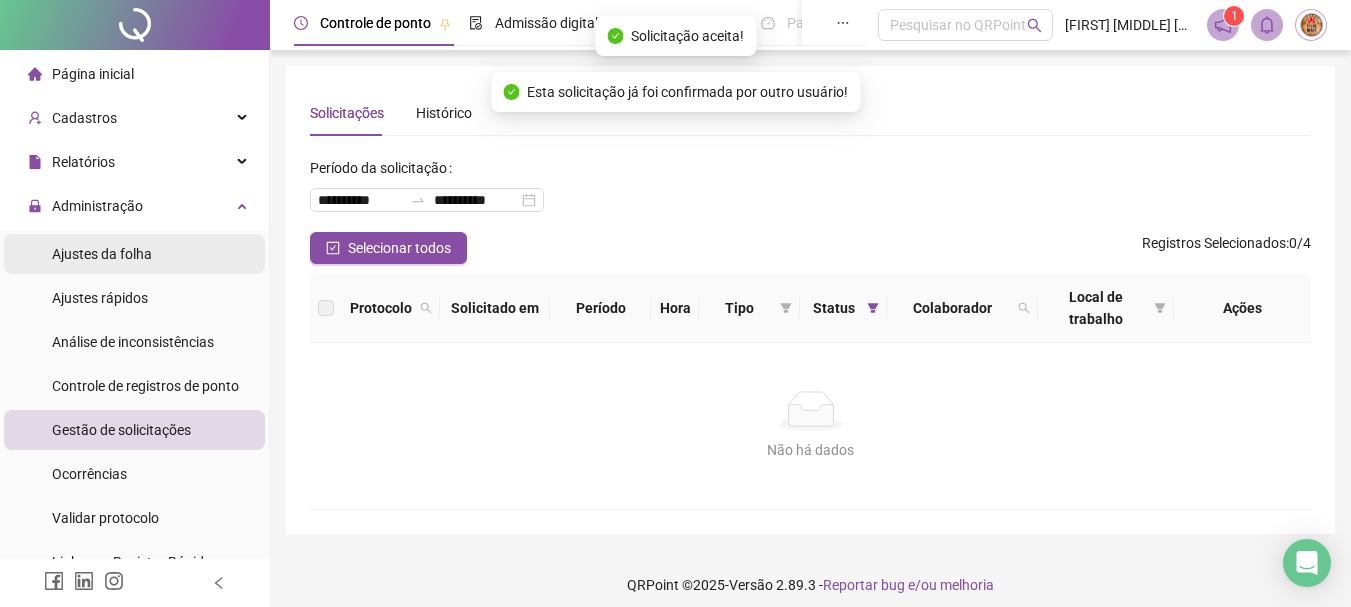 click on "Ajustes da folha" at bounding box center [102, 254] 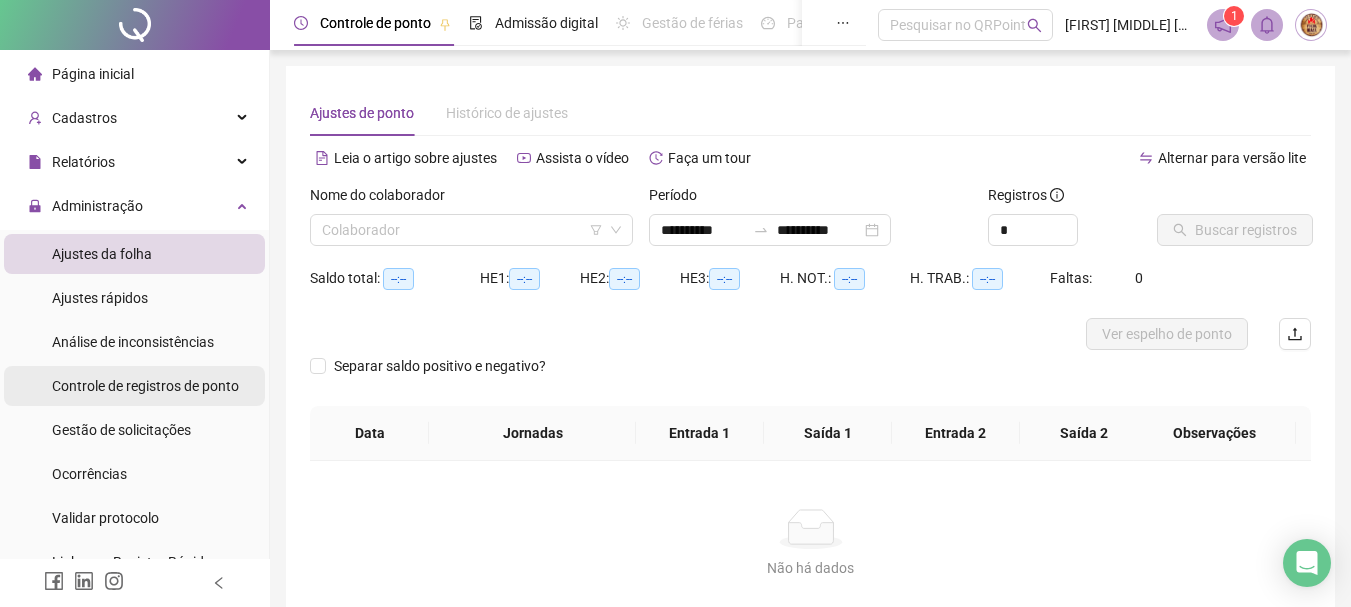 type 